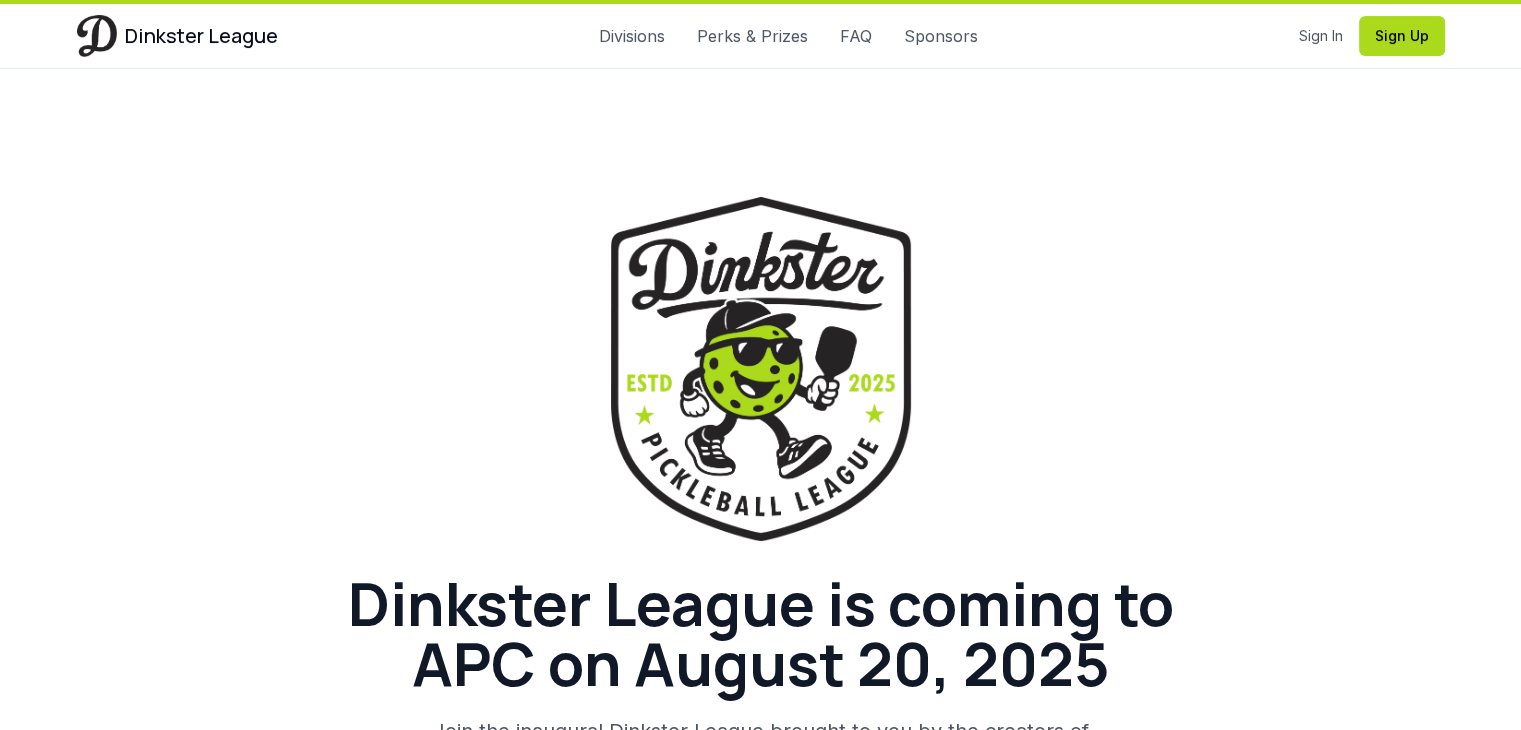 scroll, scrollTop: 0, scrollLeft: 0, axis: both 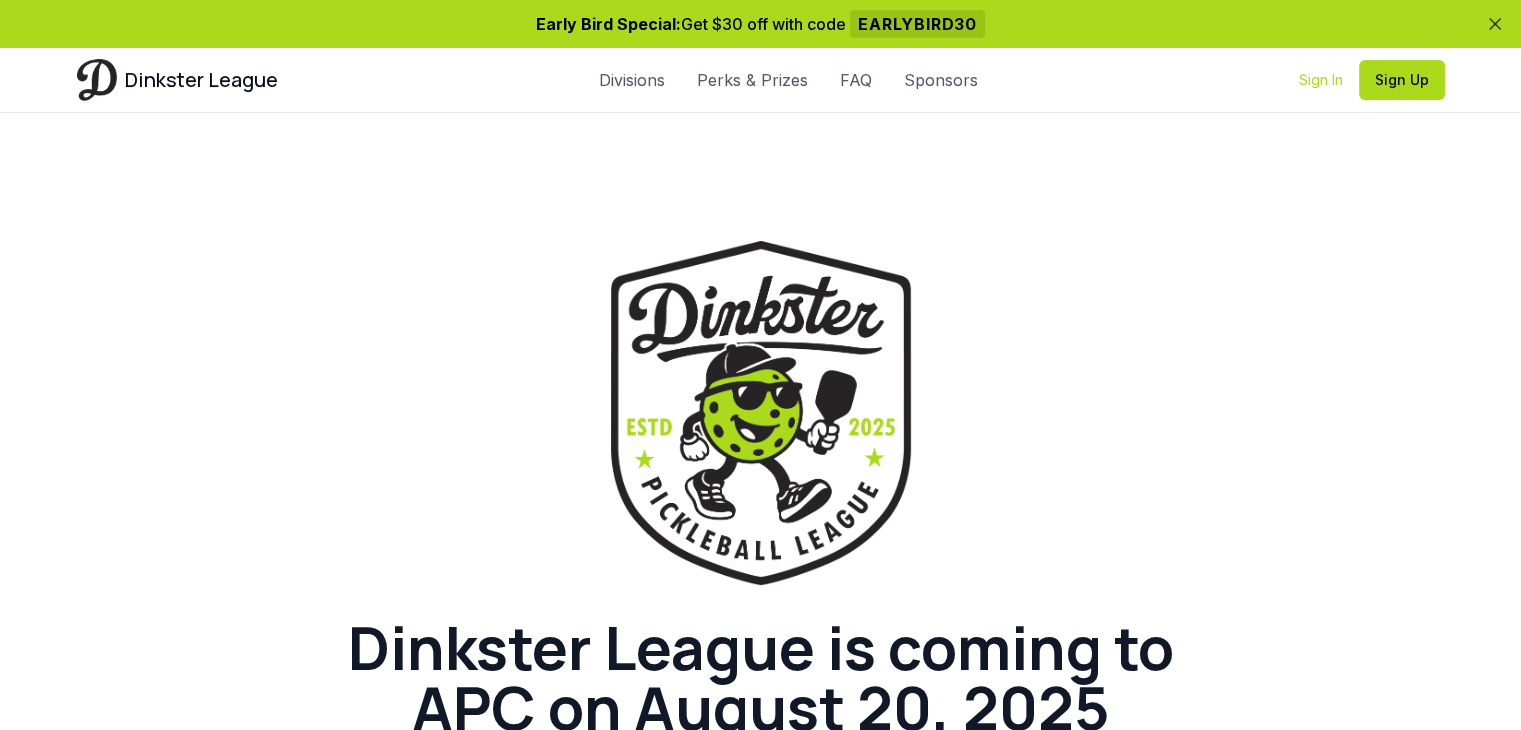 click on "Sign In" at bounding box center [1321, 80] 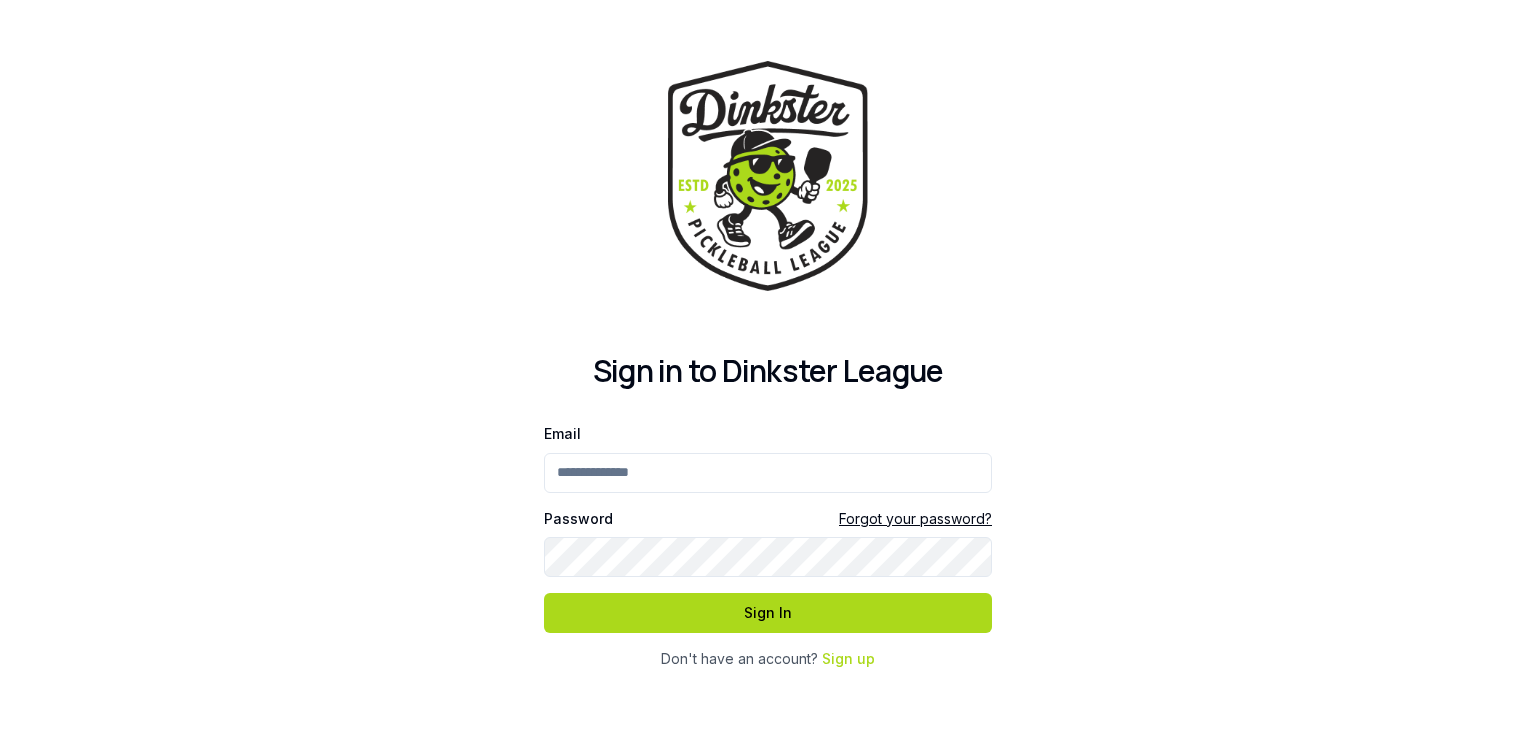 type on "**********" 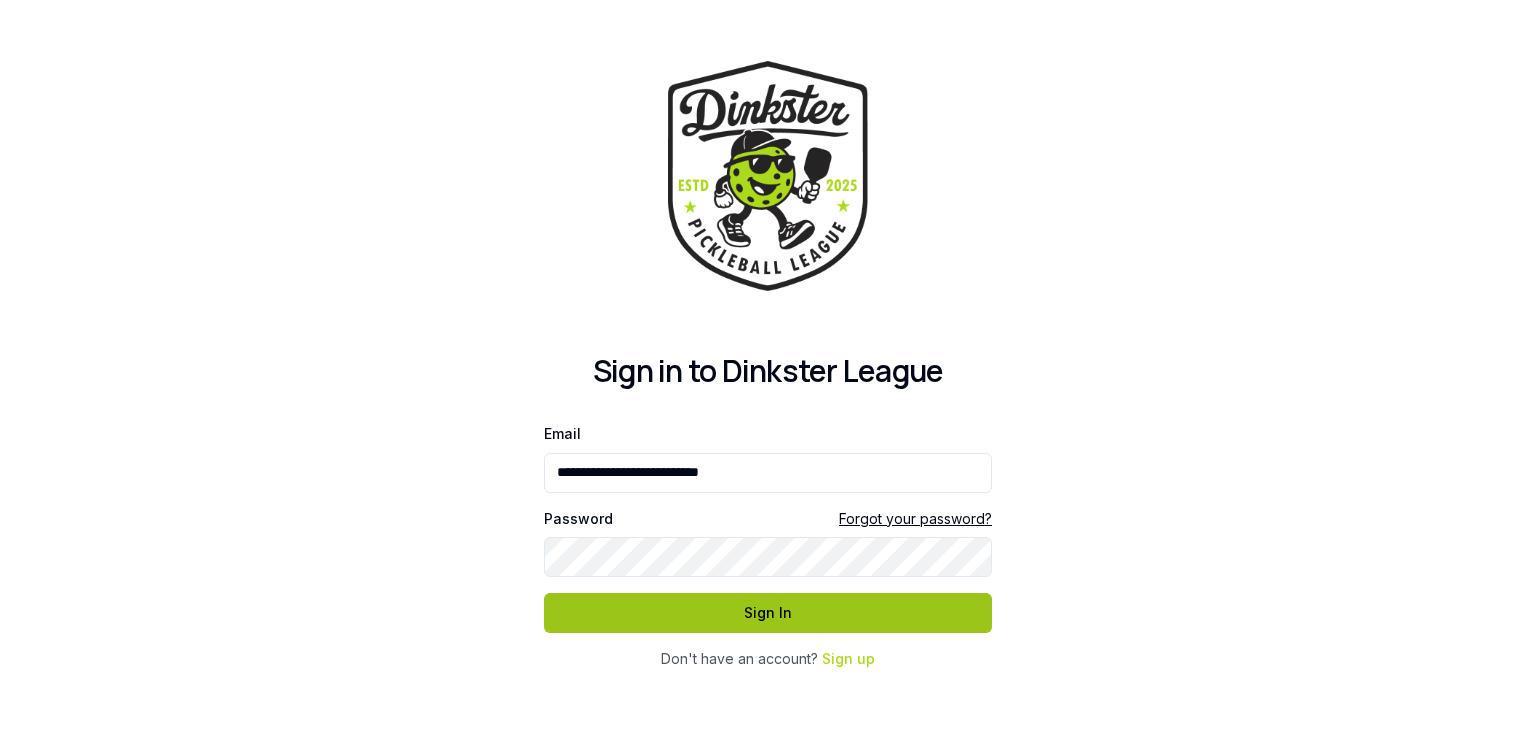 click on "Sign In" at bounding box center [768, 613] 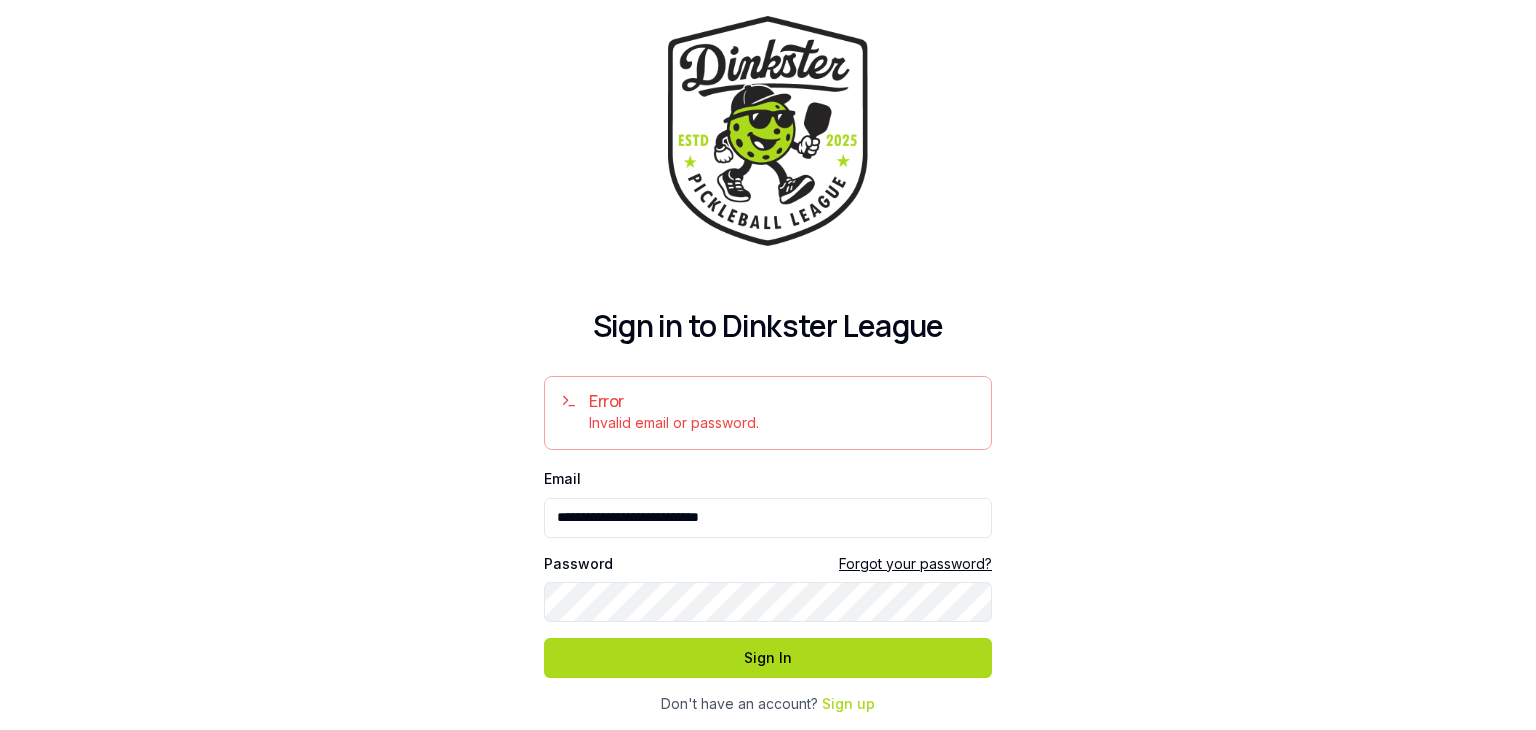 click on "**********" at bounding box center [768, 518] 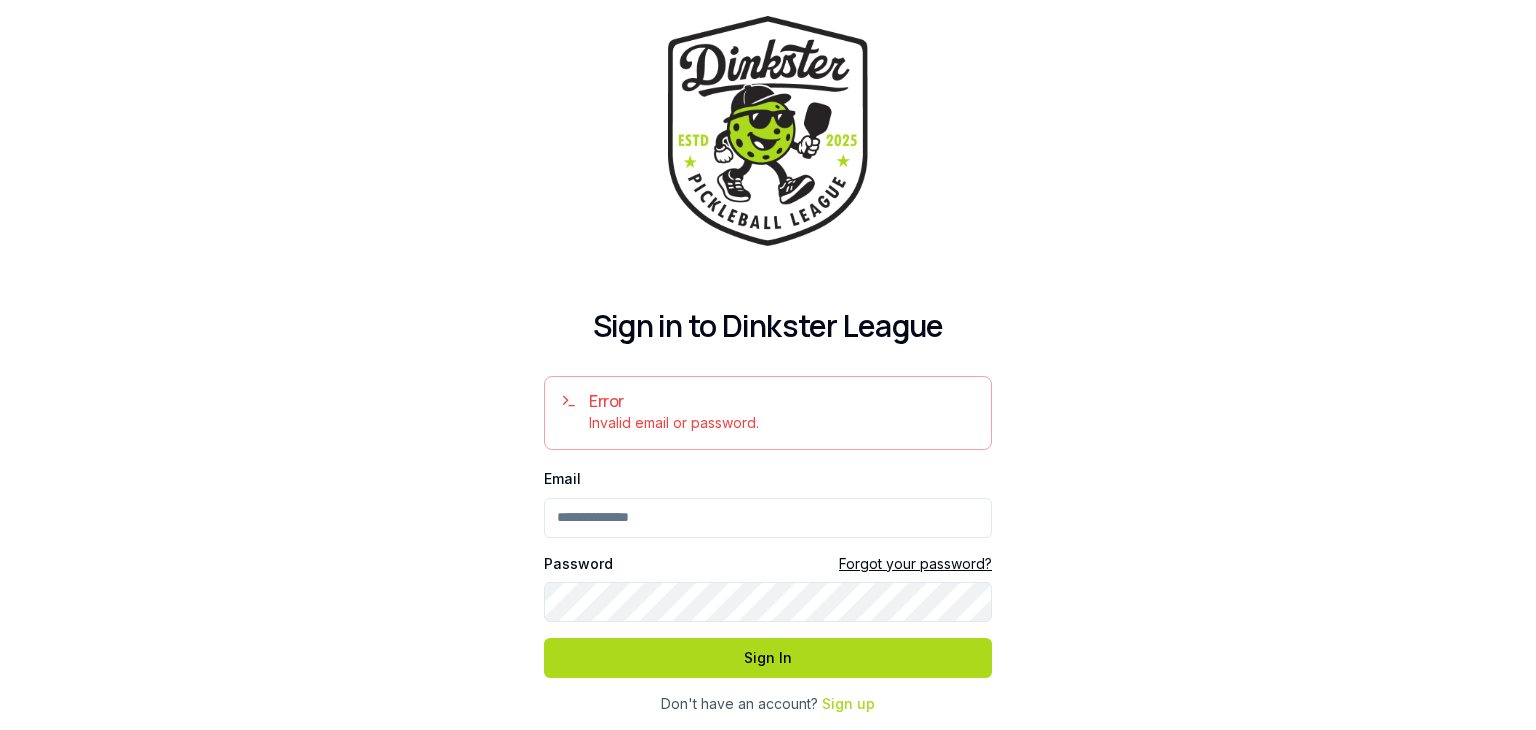 type on "**********" 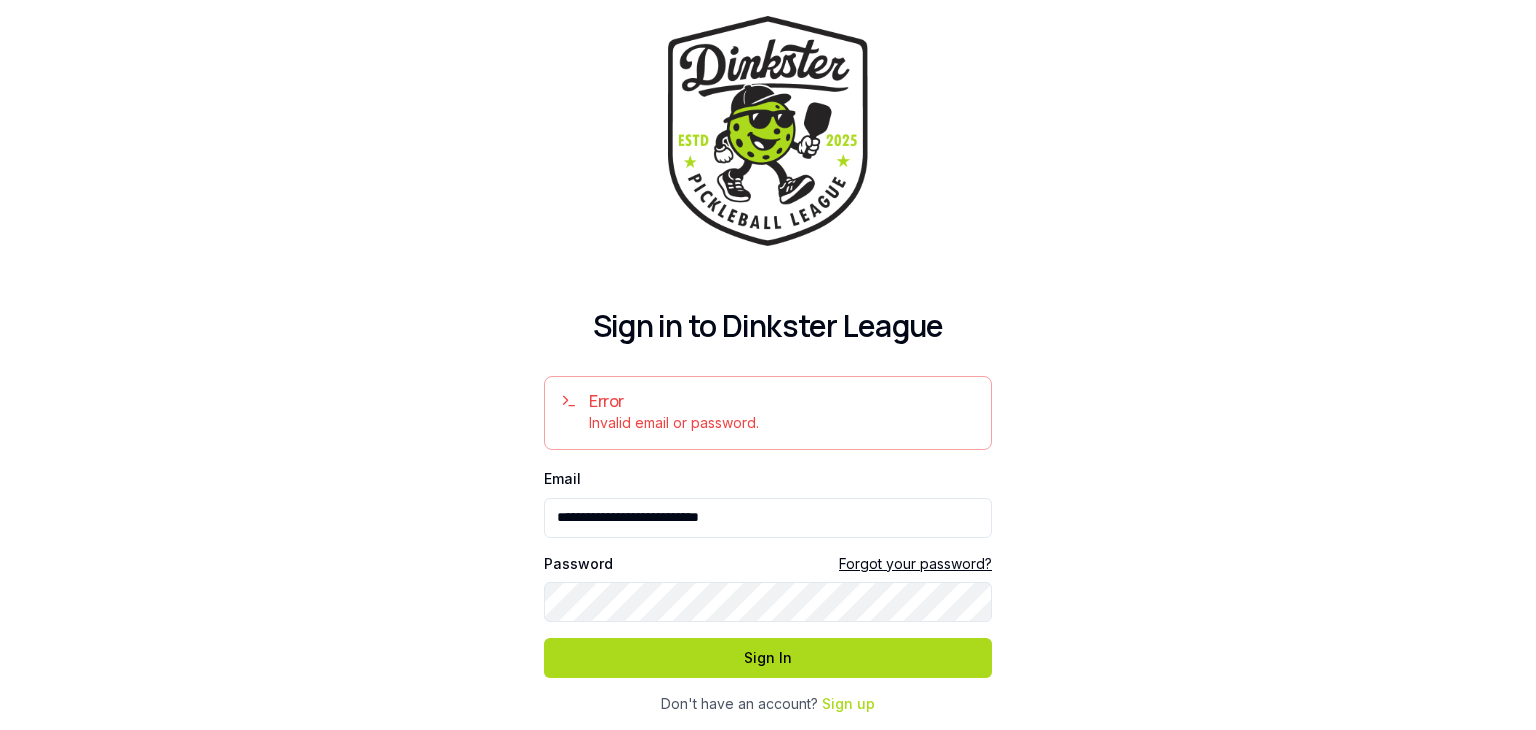click on "**********" at bounding box center [768, 365] 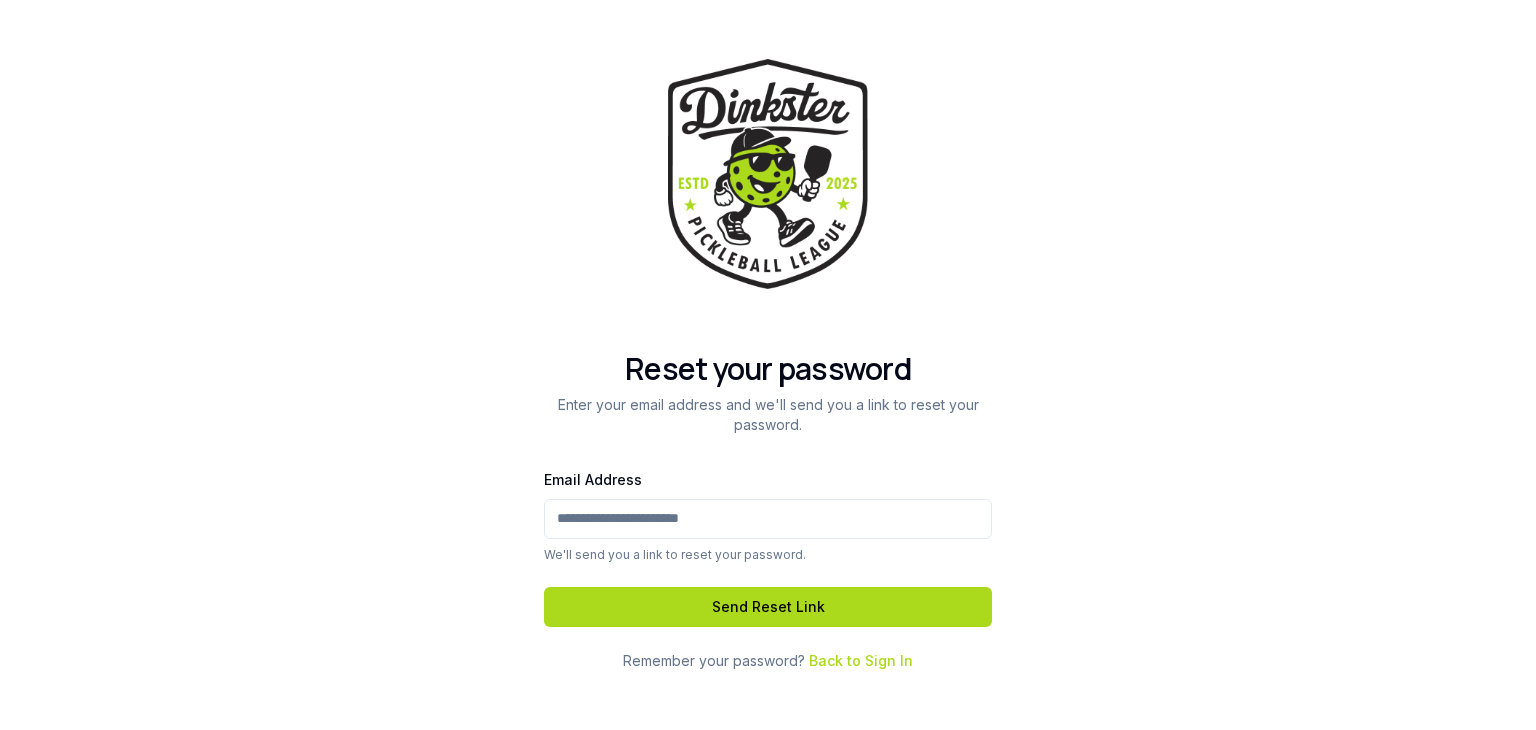click on "Email Address" at bounding box center [768, 519] 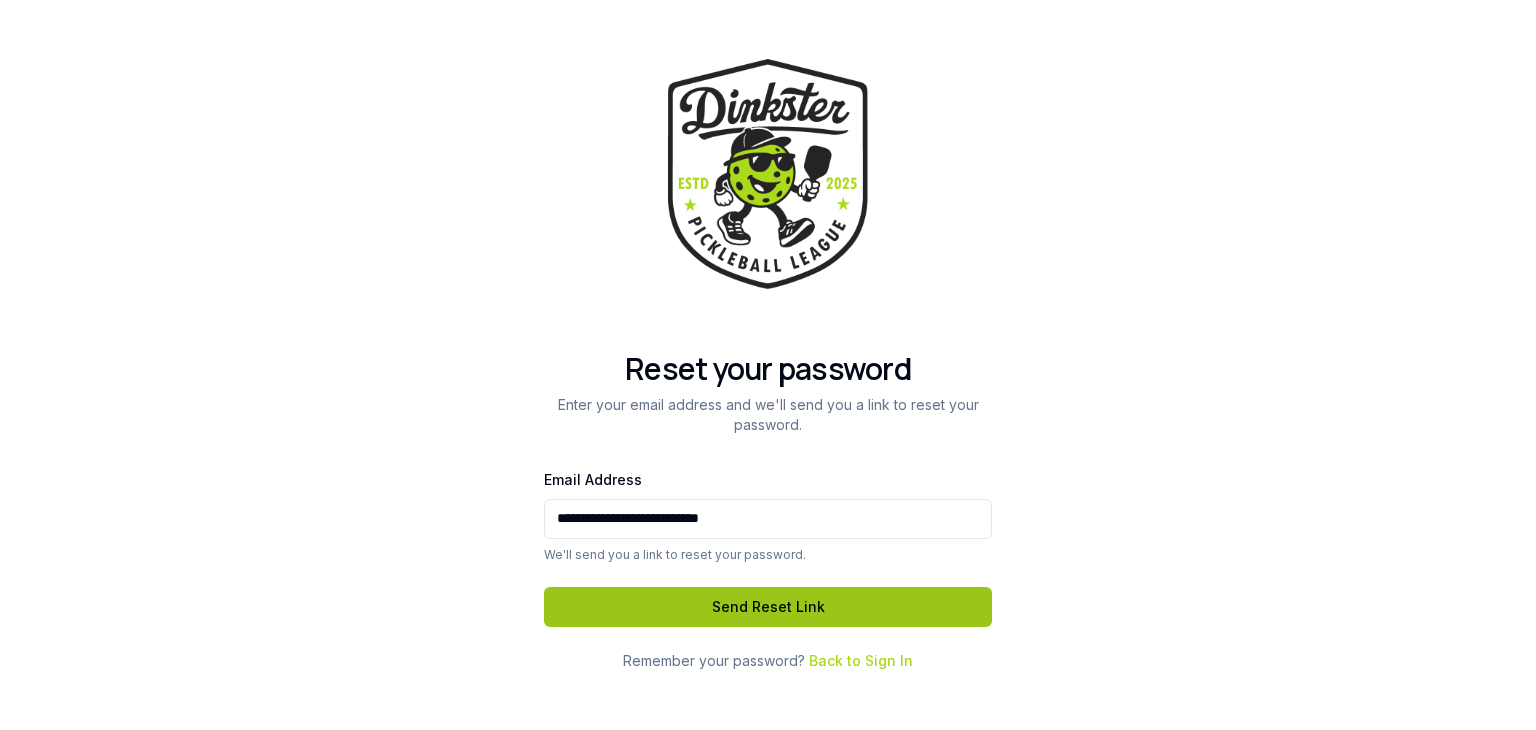 click on "Send Reset Link" at bounding box center (768, 607) 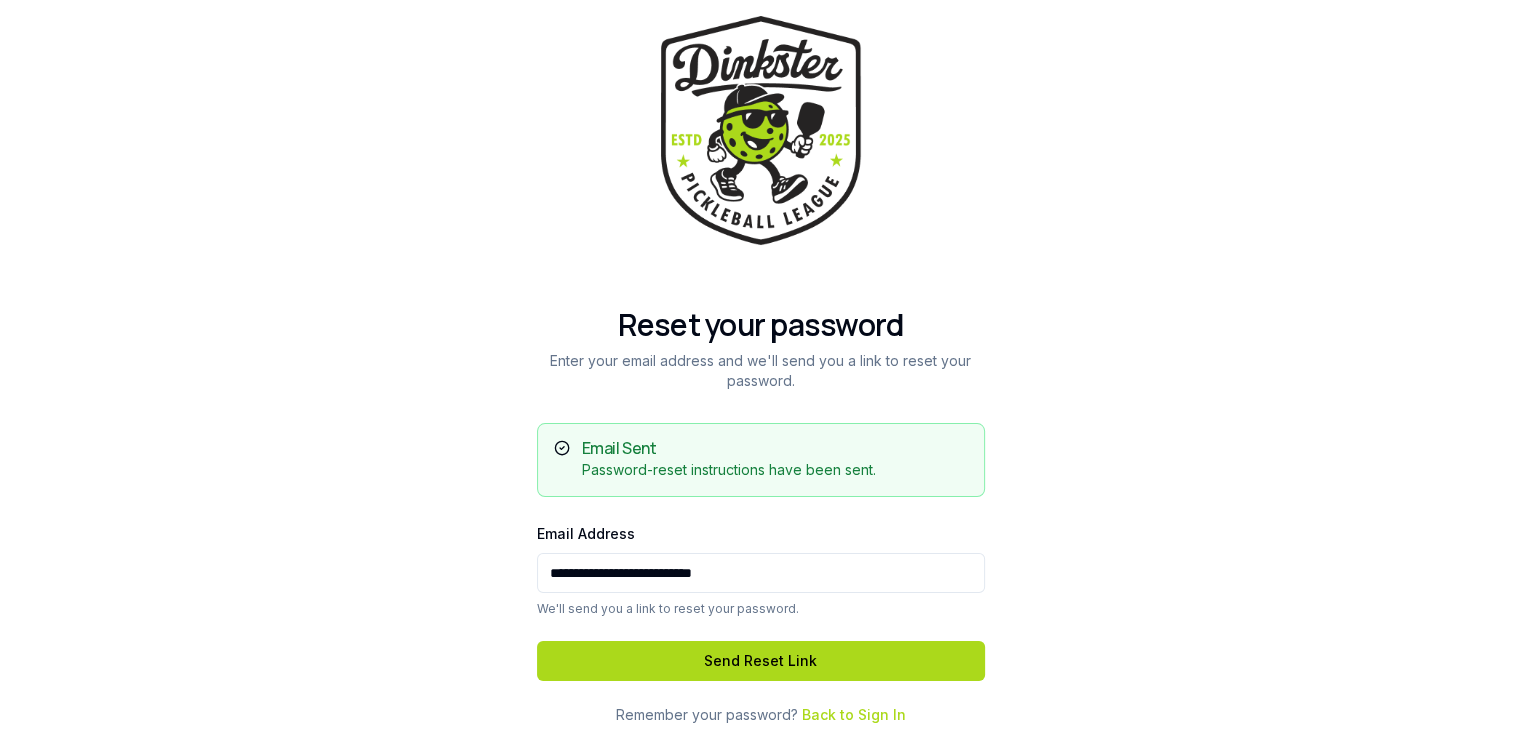 scroll, scrollTop: 11, scrollLeft: 0, axis: vertical 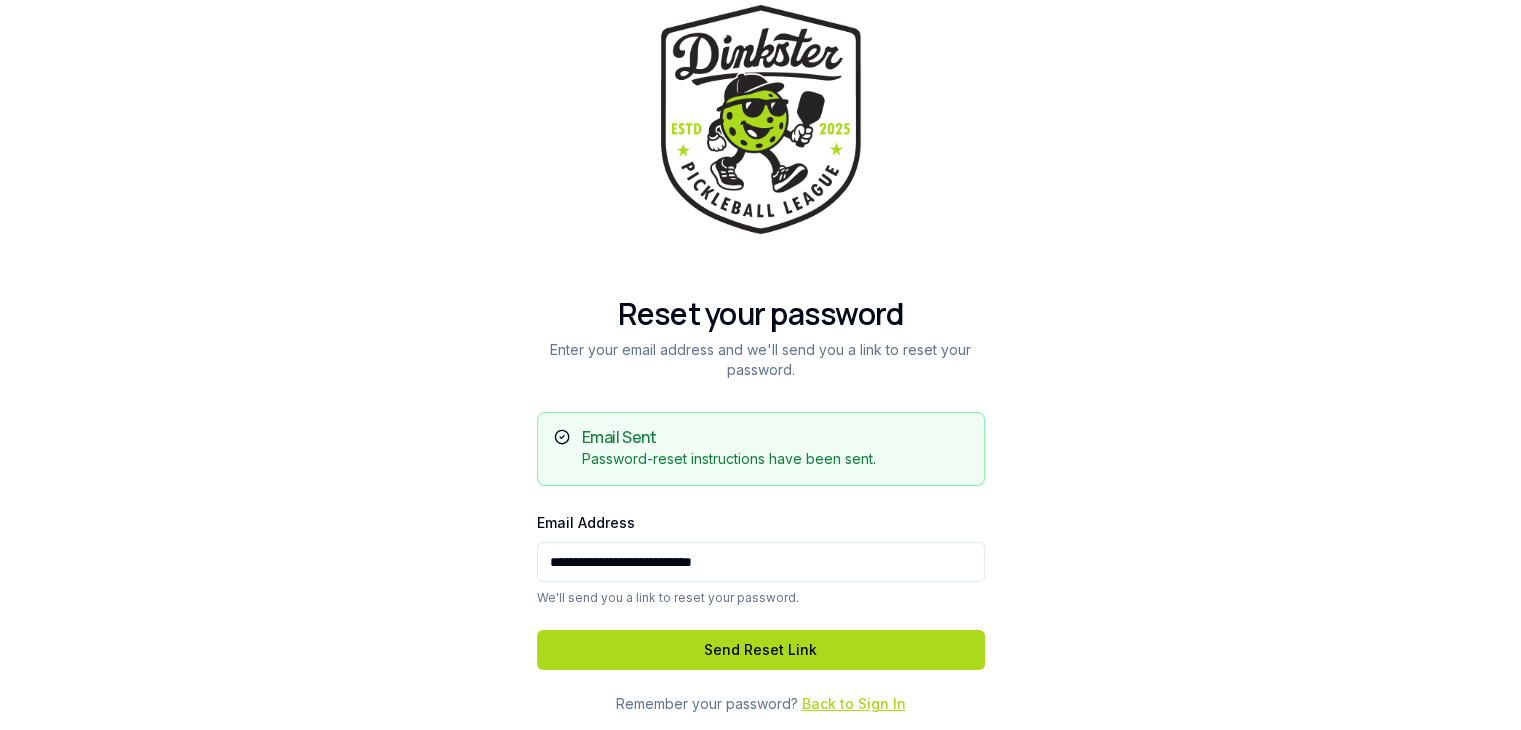 click on "Back to Sign In" at bounding box center [854, 703] 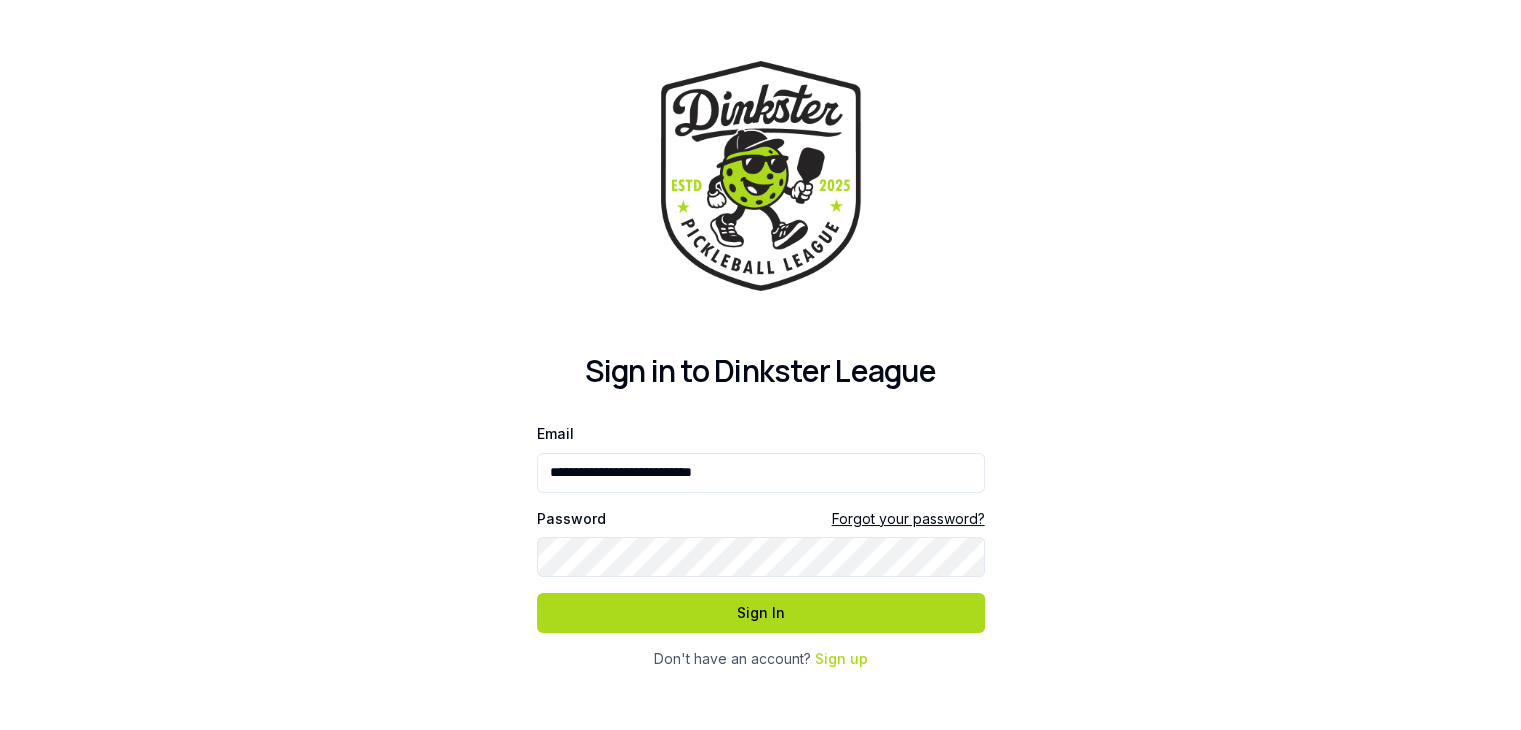 scroll, scrollTop: 0, scrollLeft: 0, axis: both 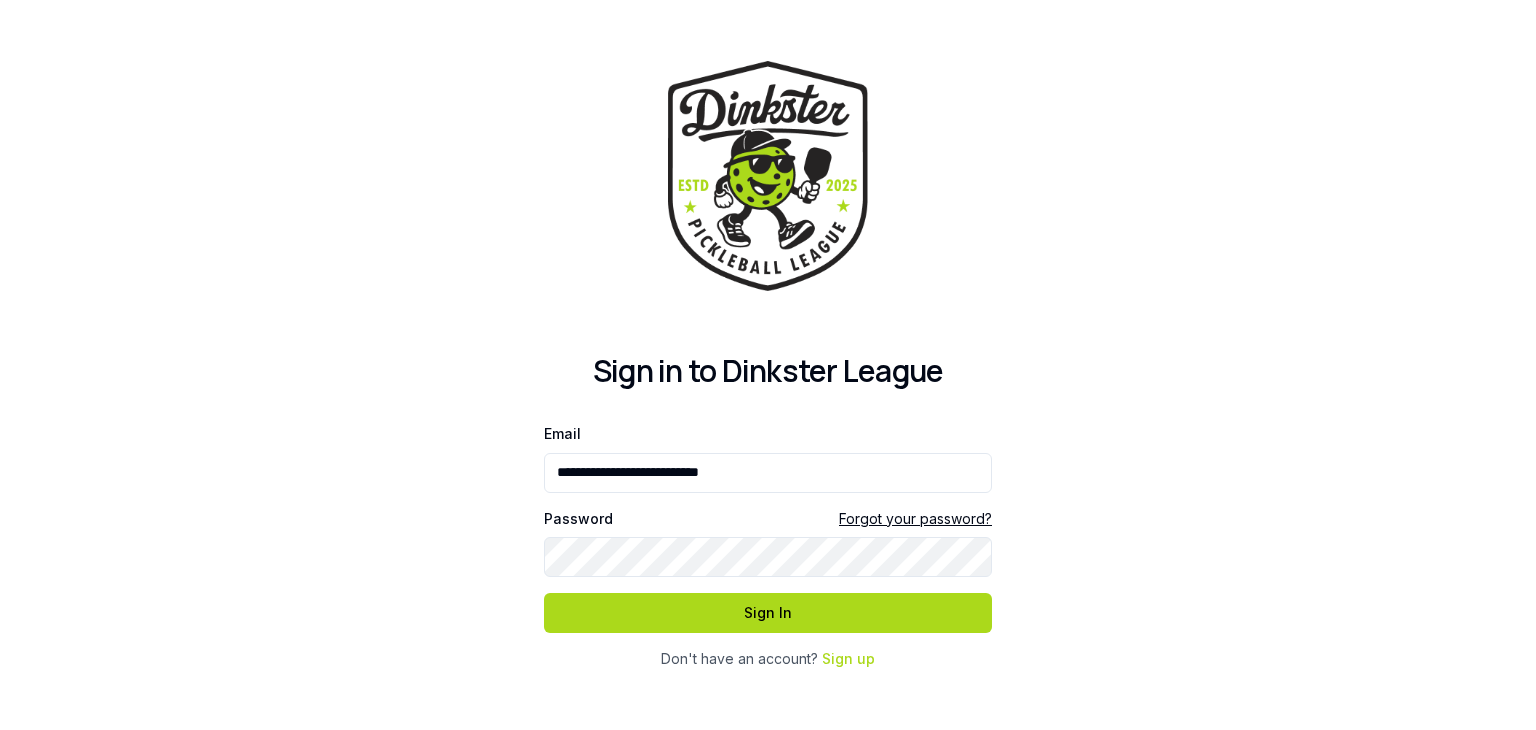 click on "**********" at bounding box center [768, 365] 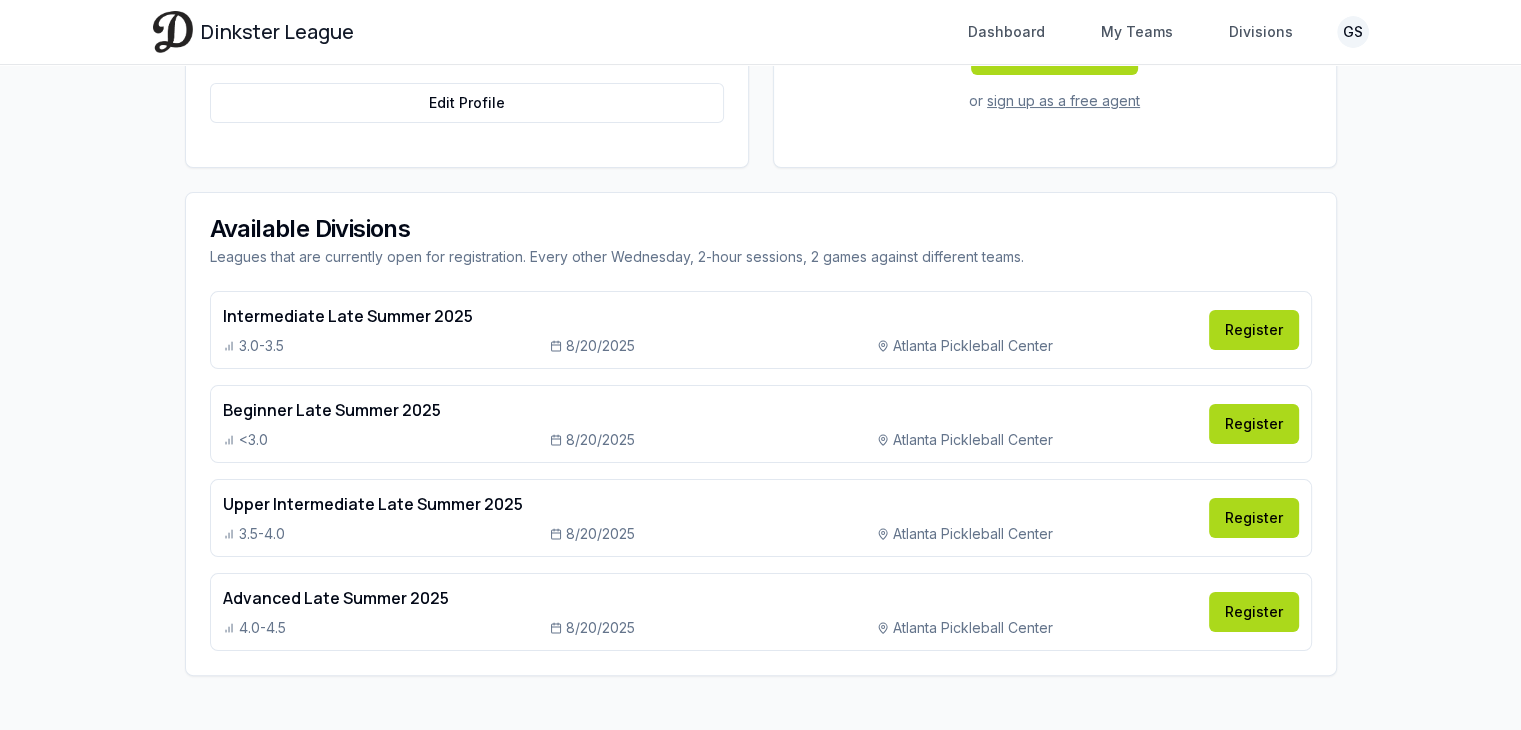 scroll, scrollTop: 300, scrollLeft: 0, axis: vertical 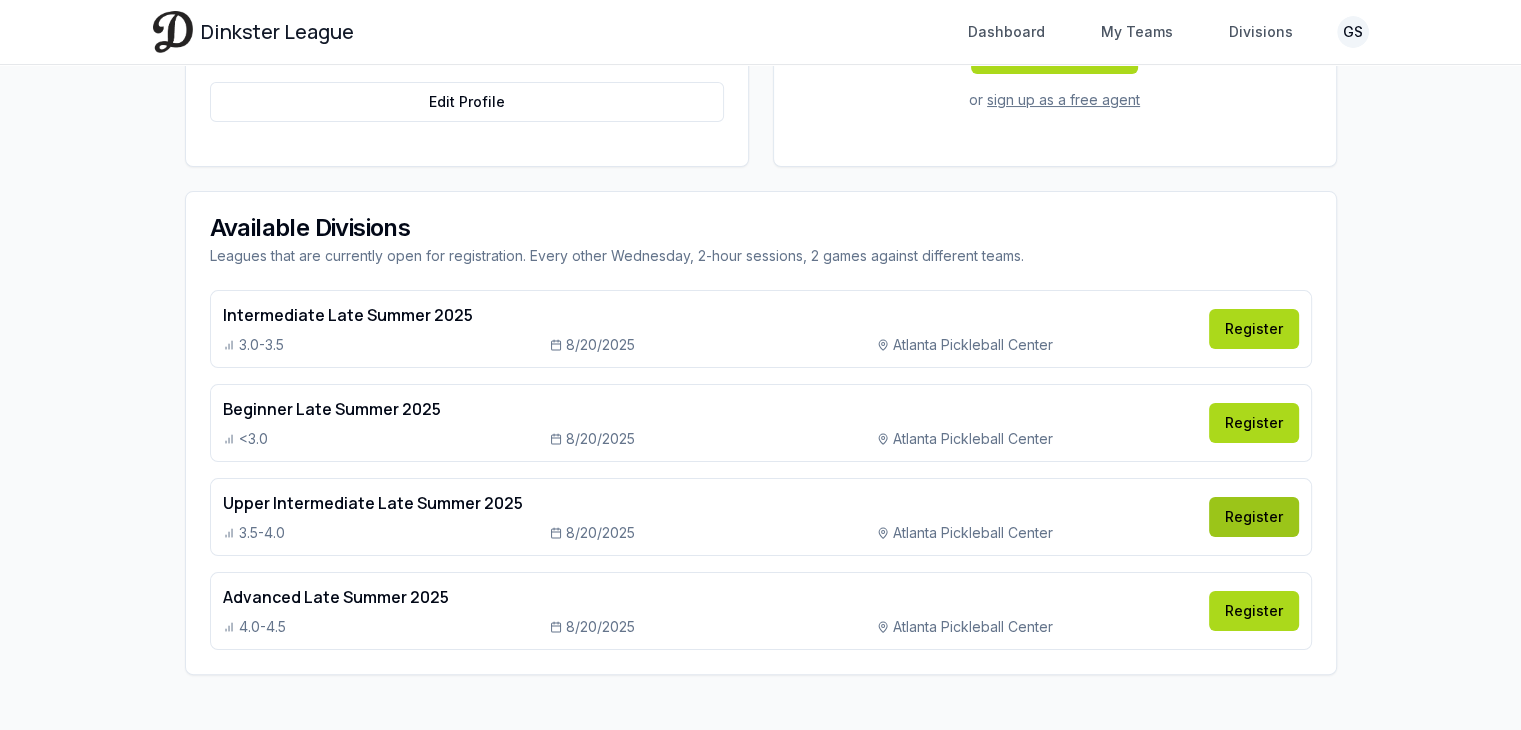click on "Register" at bounding box center (1254, 517) 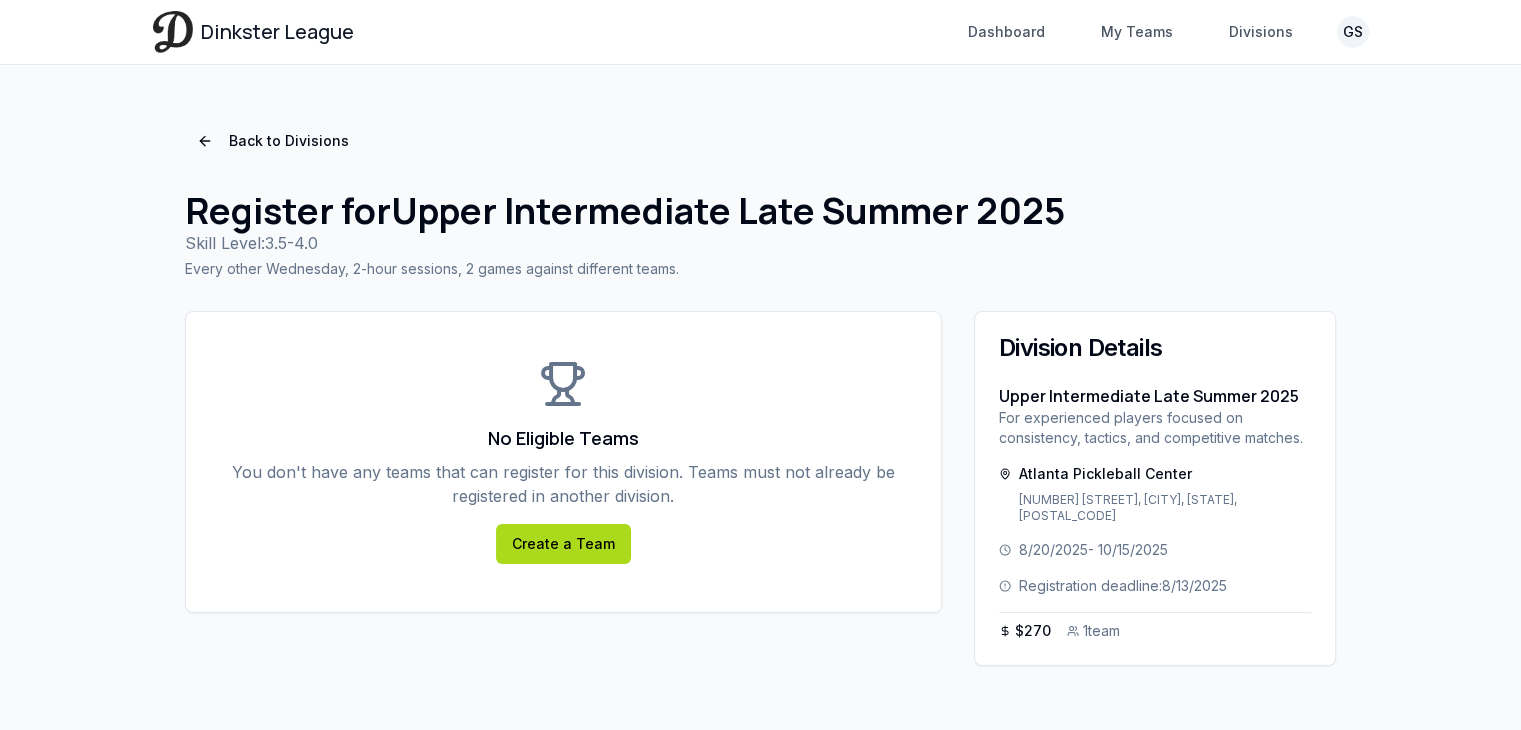 scroll, scrollTop: 5, scrollLeft: 0, axis: vertical 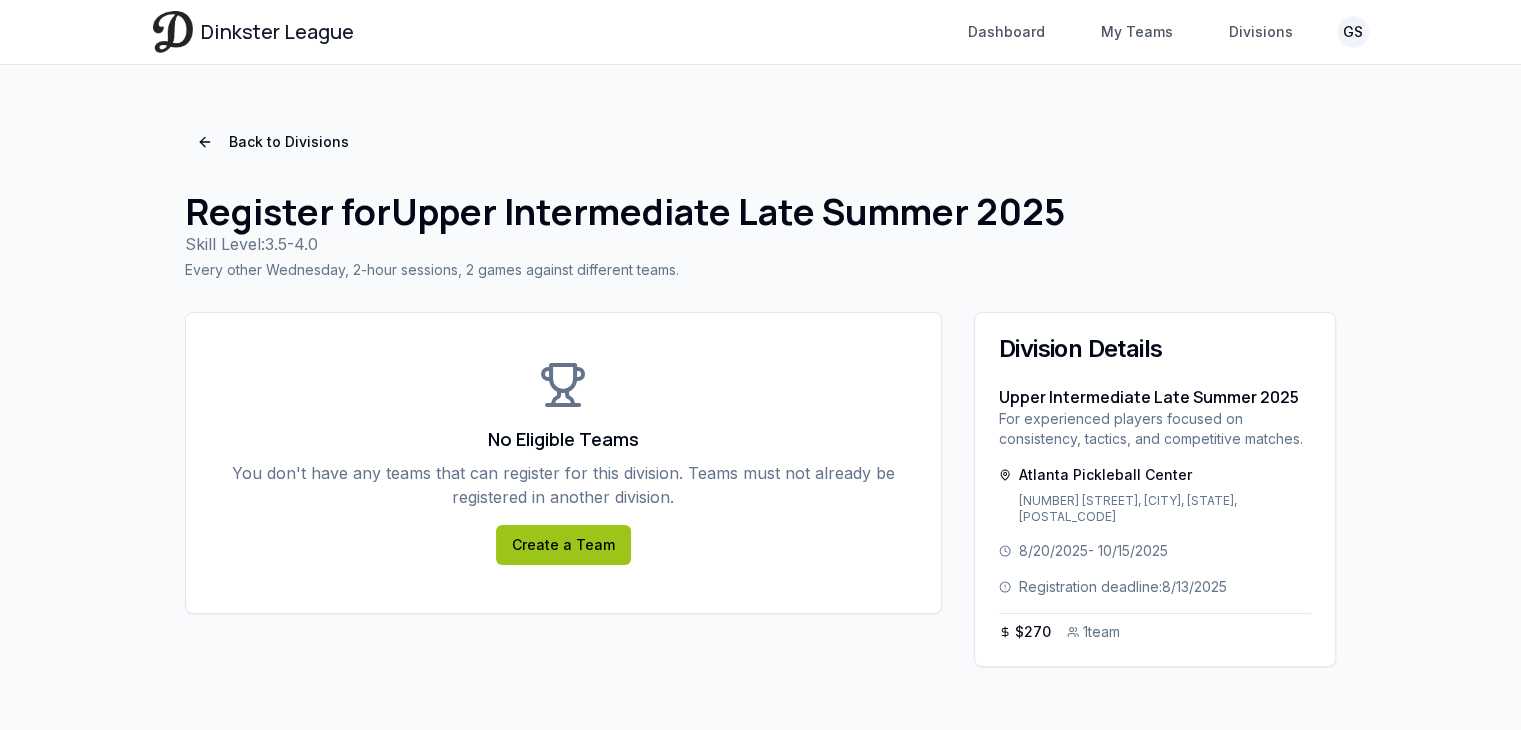 click on "Create a Team" at bounding box center [563, 545] 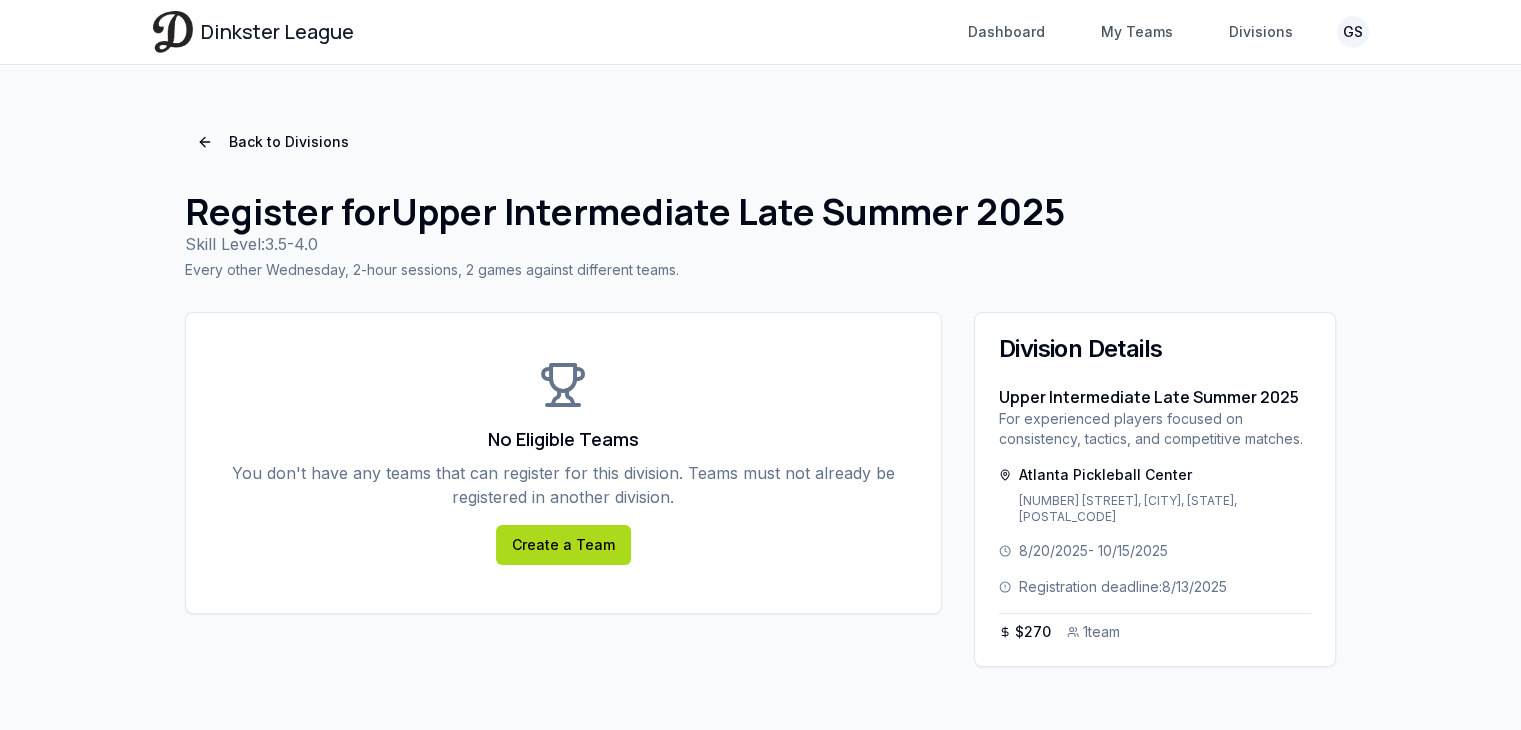 scroll, scrollTop: 0, scrollLeft: 0, axis: both 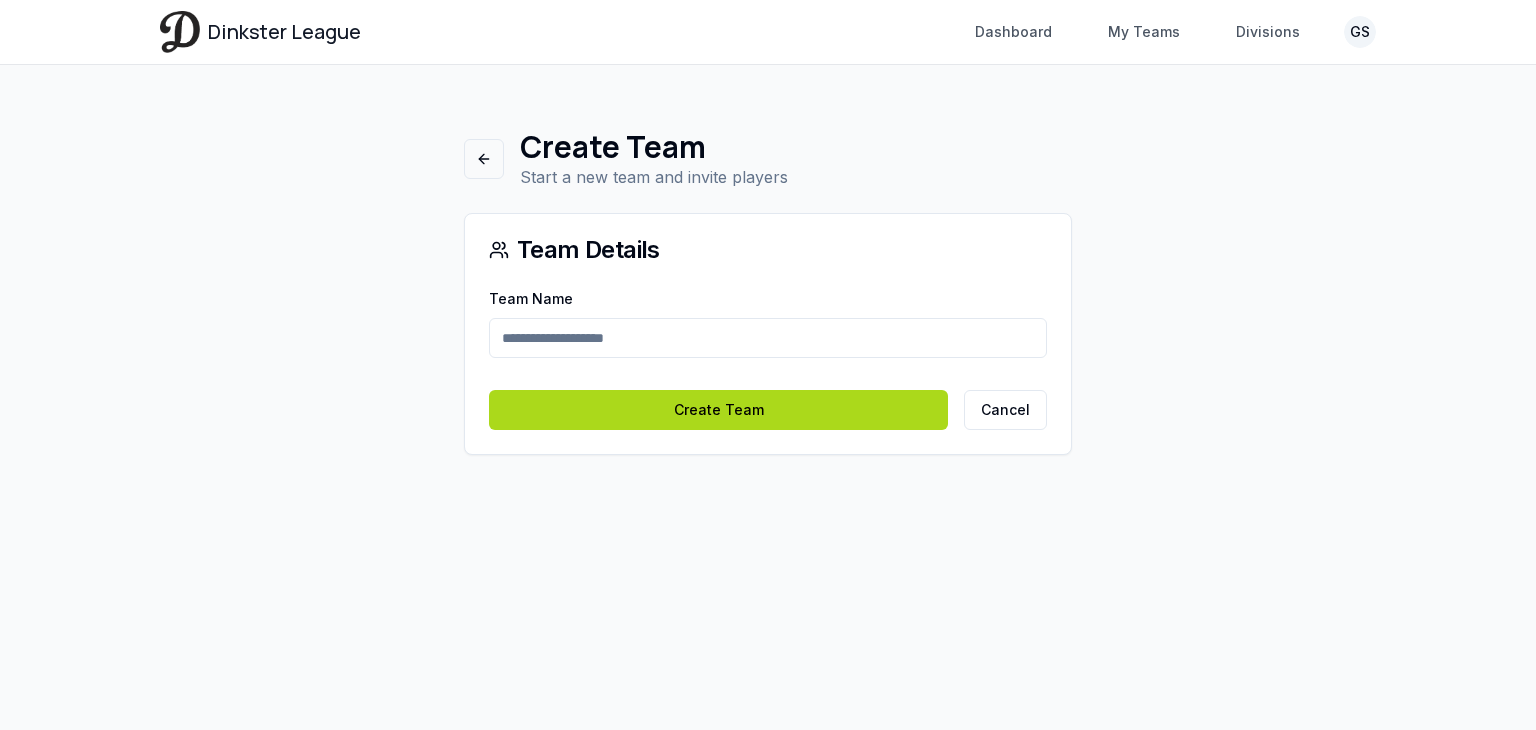 click on "Team Name" at bounding box center [768, 338] 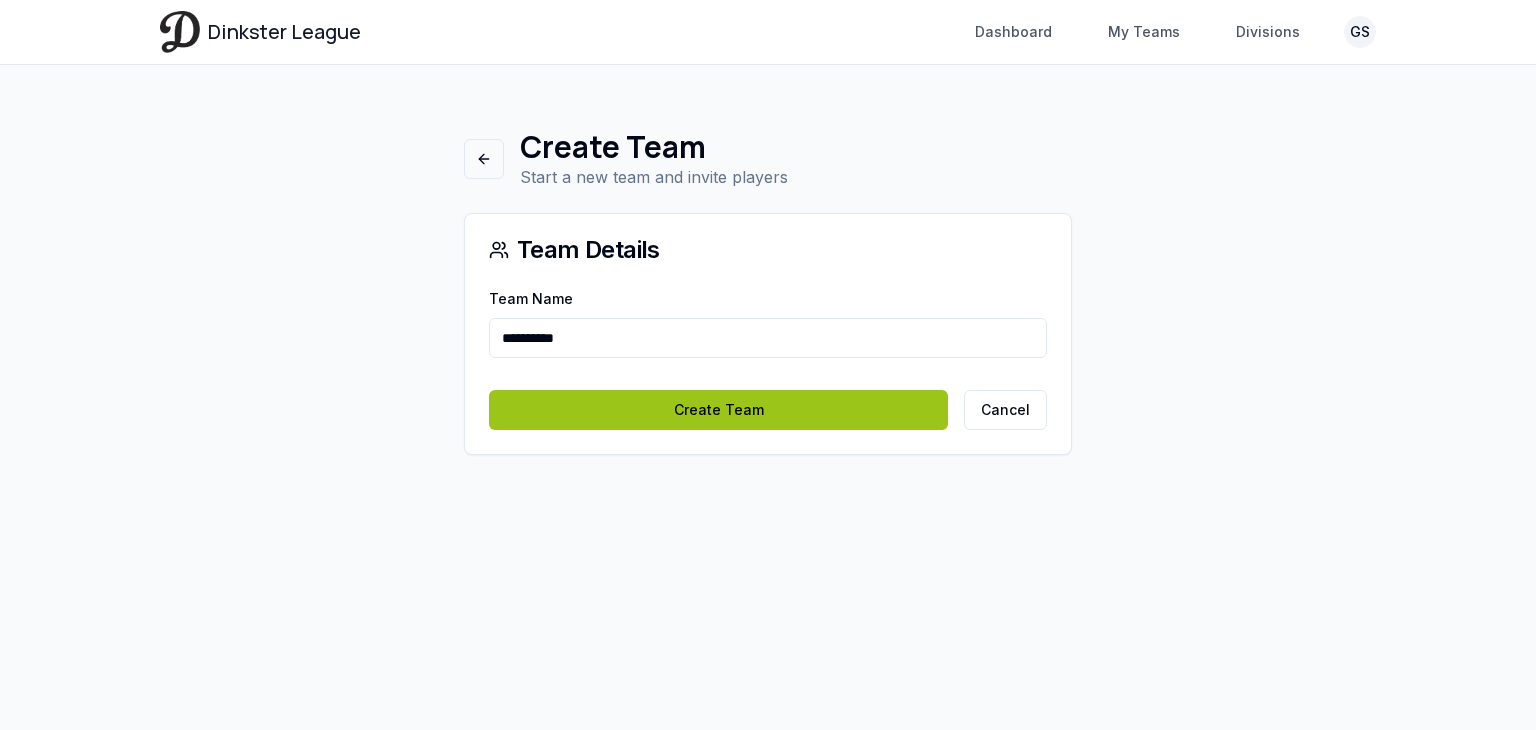 type on "**********" 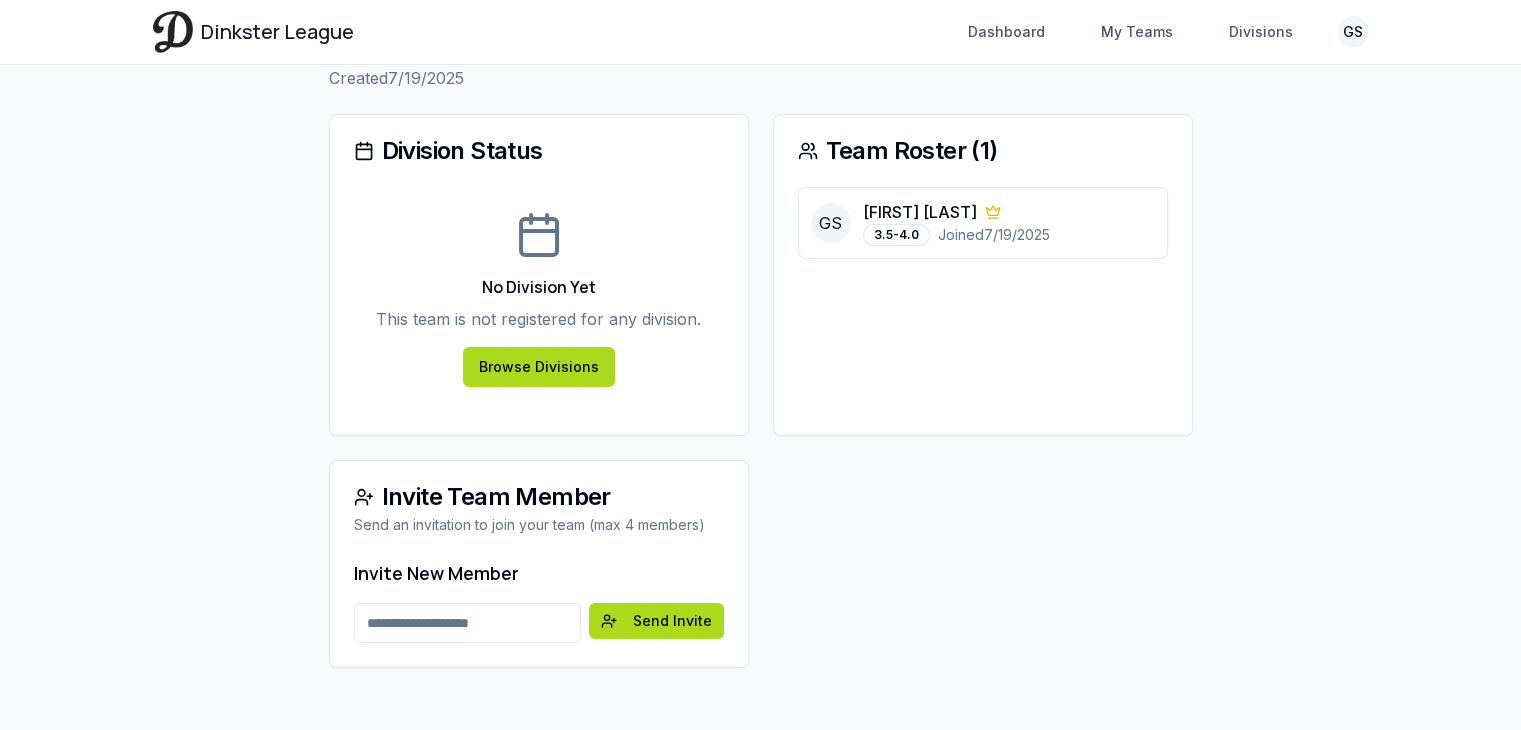 scroll, scrollTop: 144, scrollLeft: 0, axis: vertical 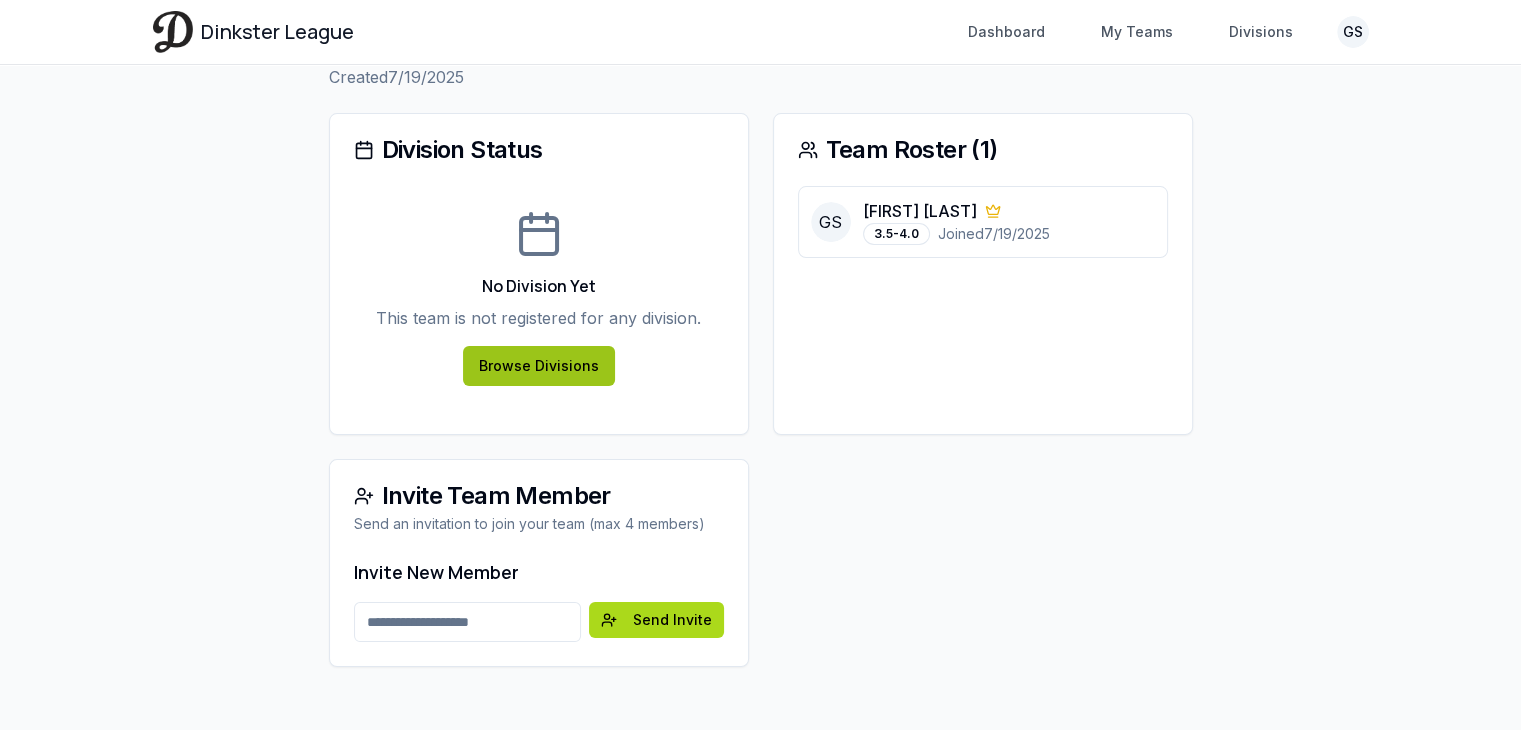 click on "Browse Divisions" at bounding box center (539, 366) 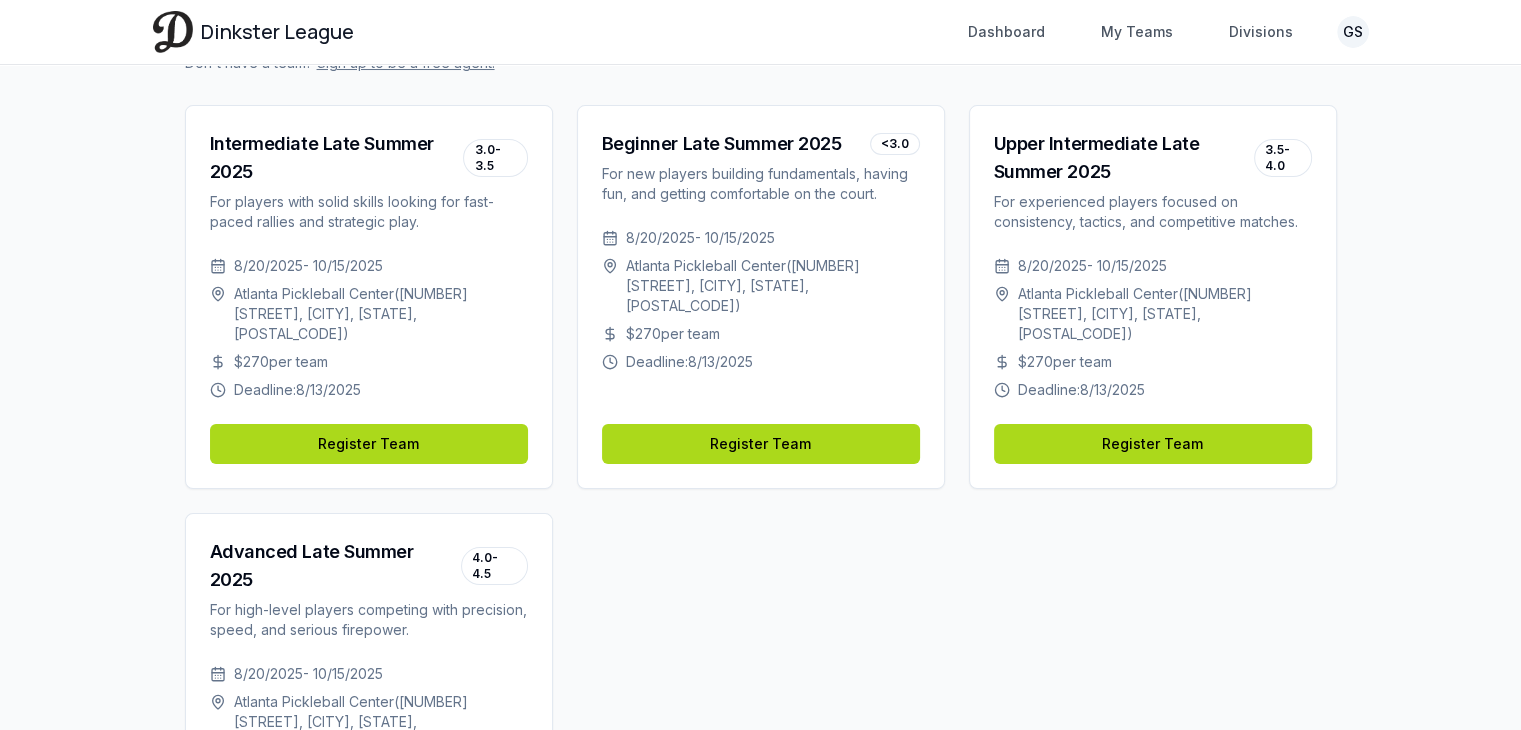 scroll, scrollTop: 0, scrollLeft: 0, axis: both 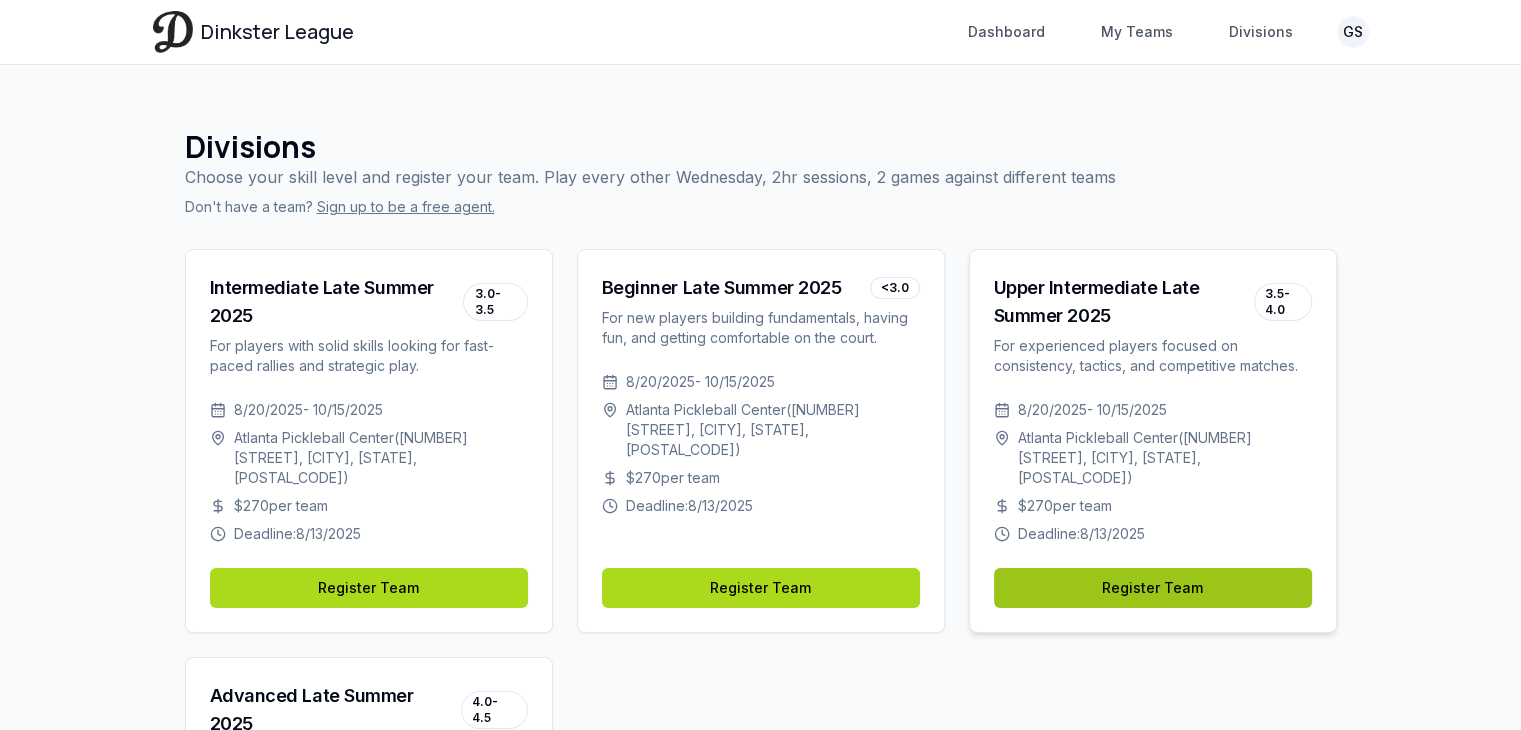 click on "Register Team" at bounding box center [1153, 588] 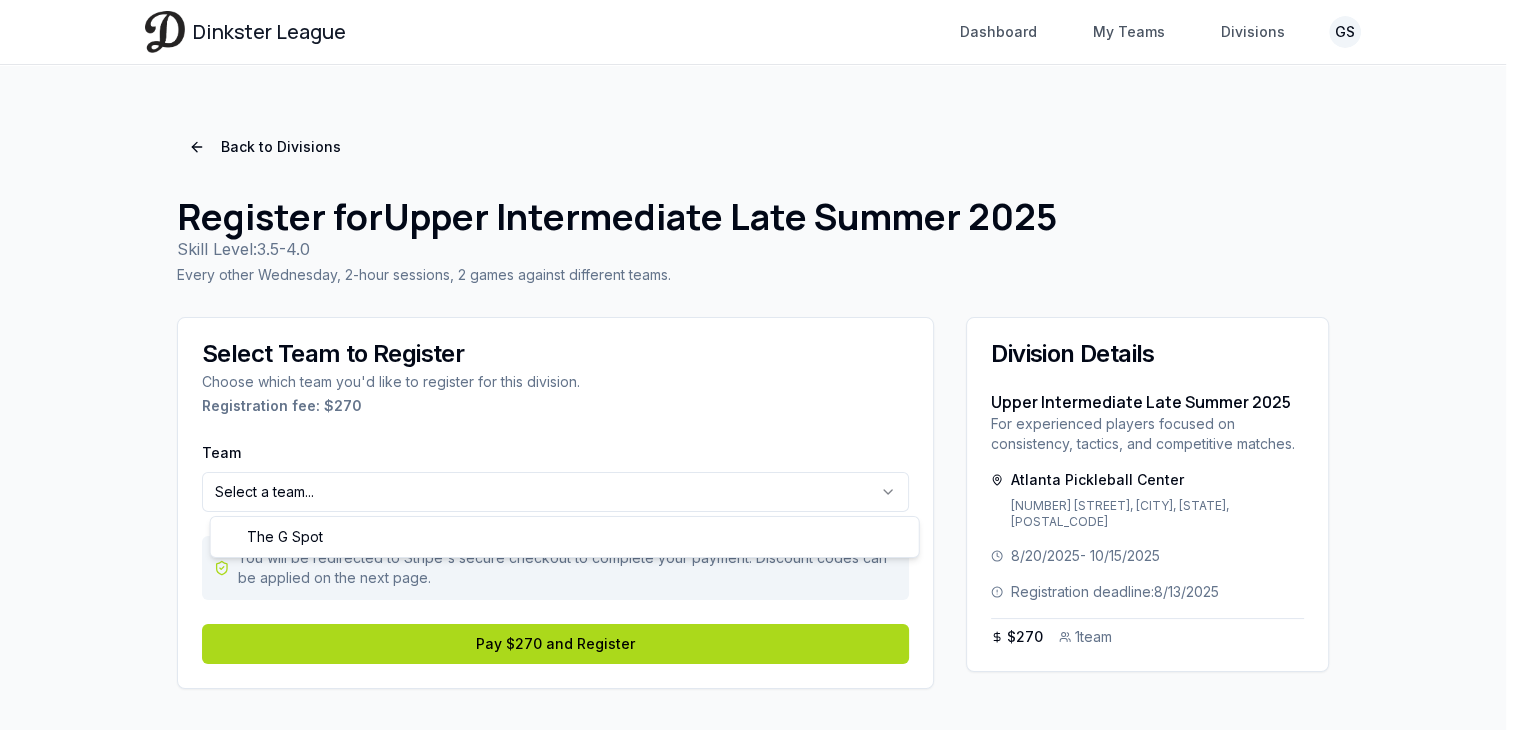 click on "**********" at bounding box center (760, 376) 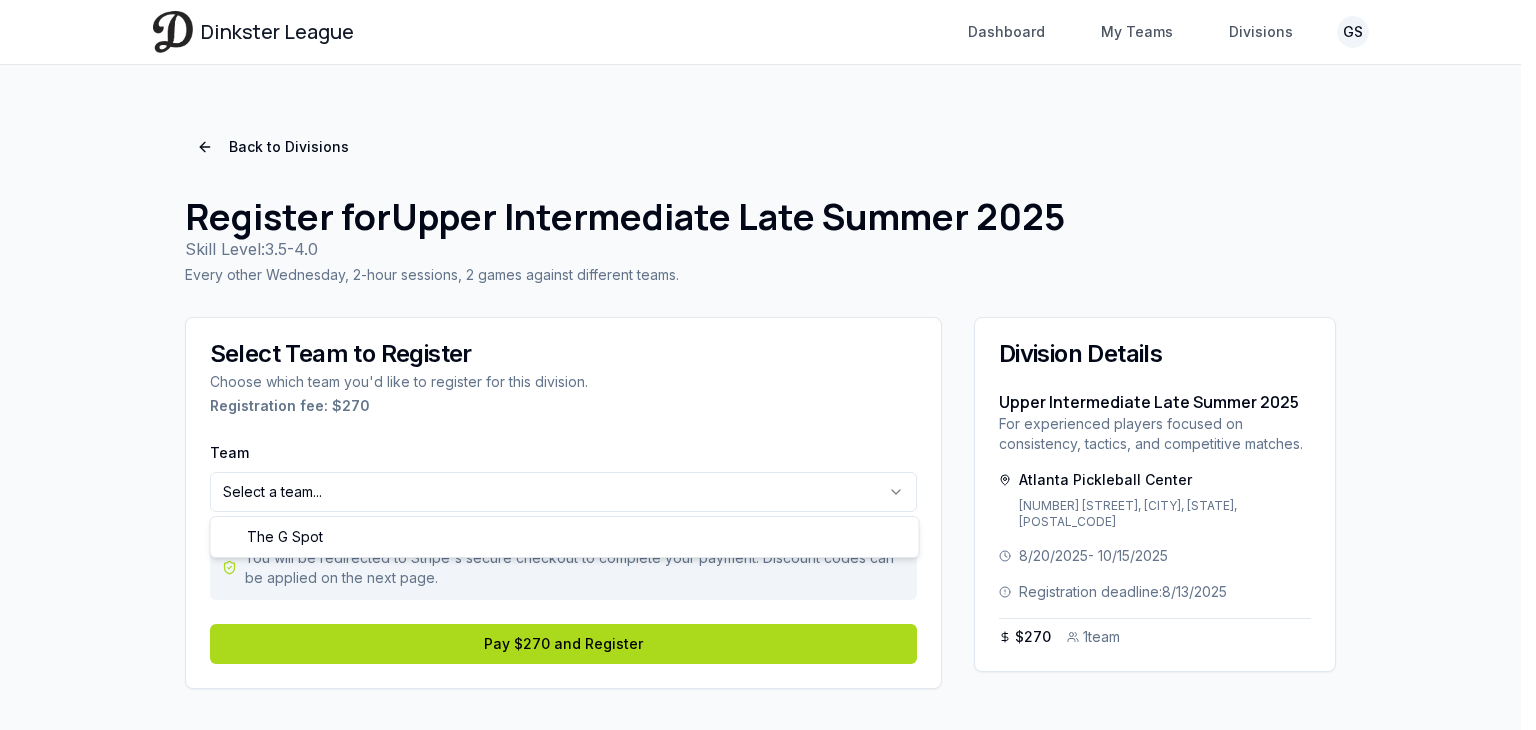 select on "**********" 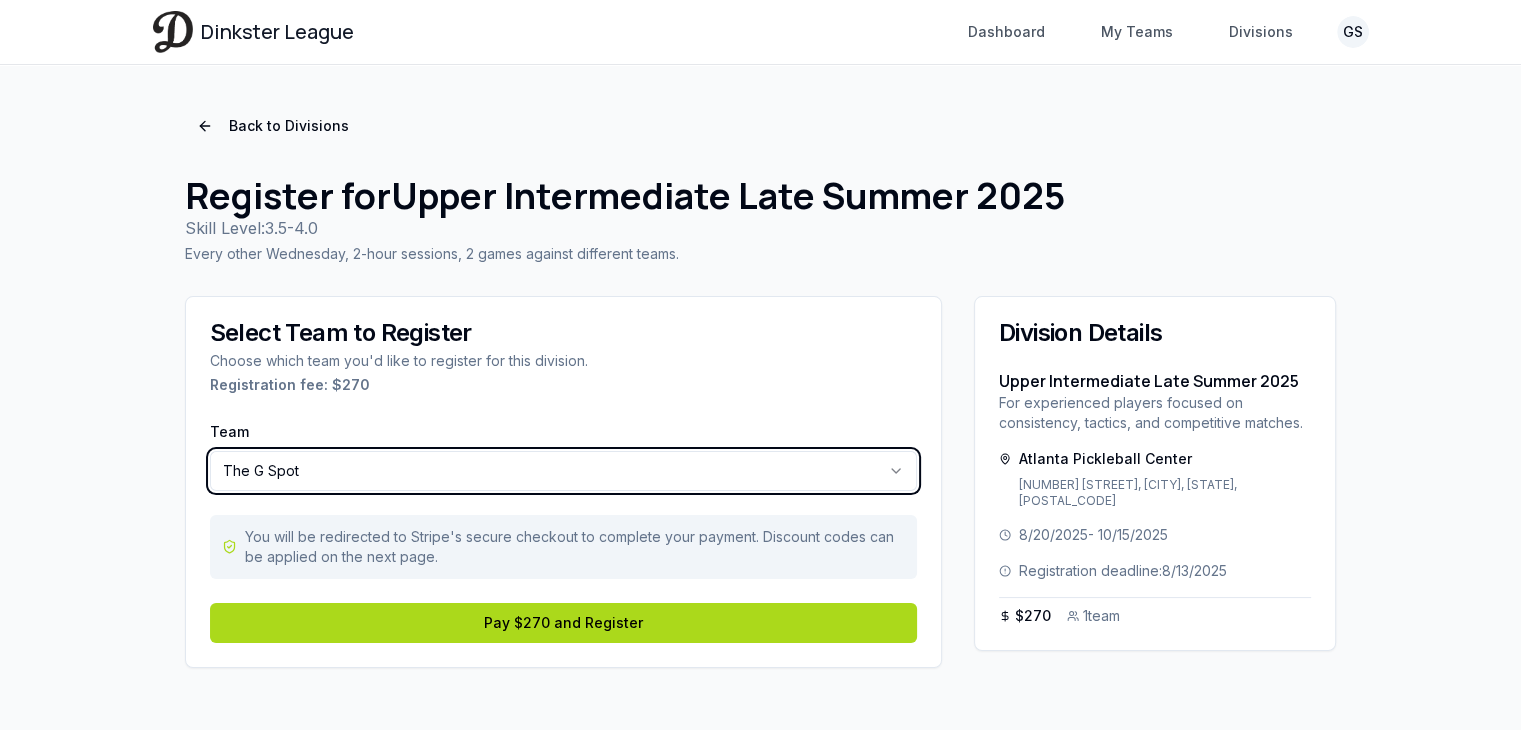 scroll, scrollTop: 23, scrollLeft: 0, axis: vertical 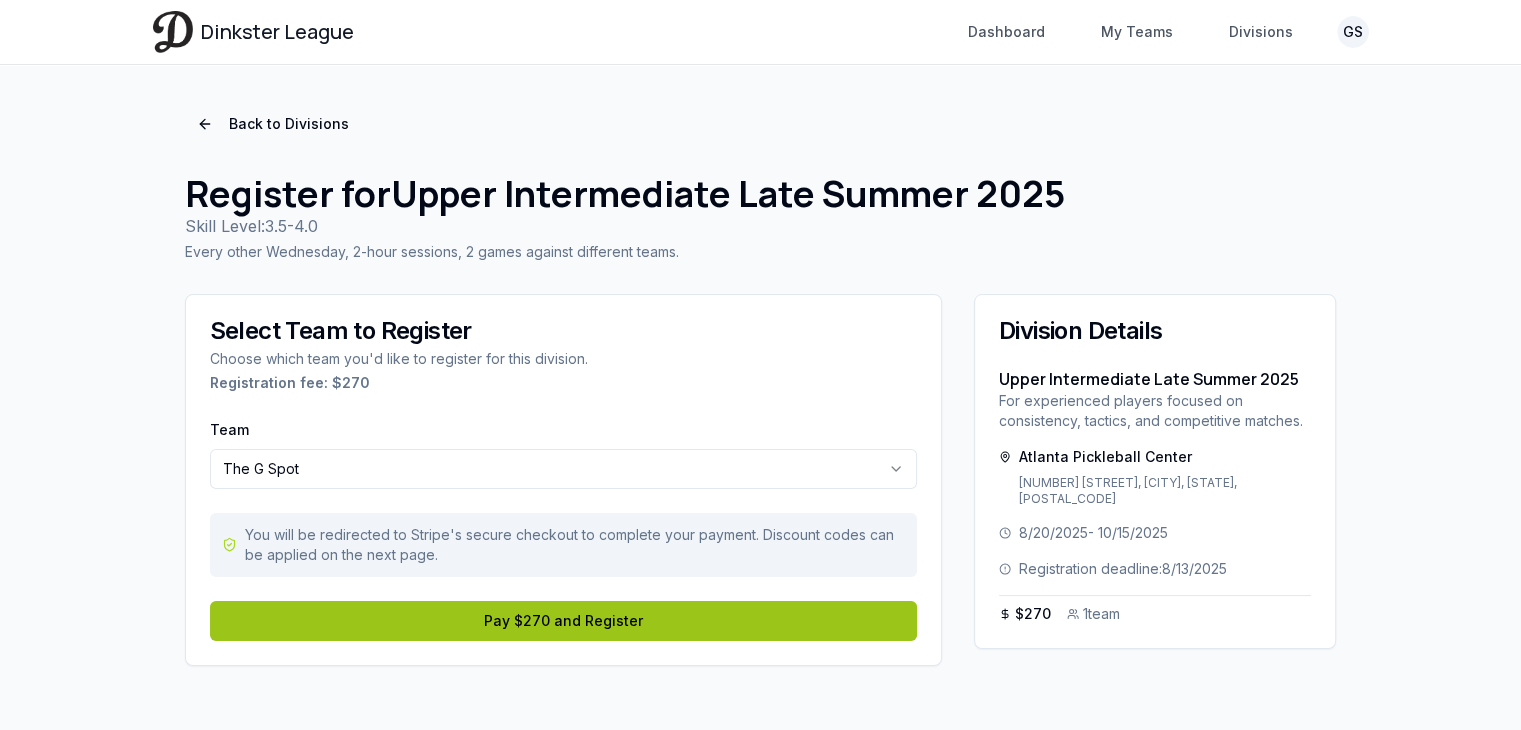 click on "Pay $270 and Register" at bounding box center (563, 621) 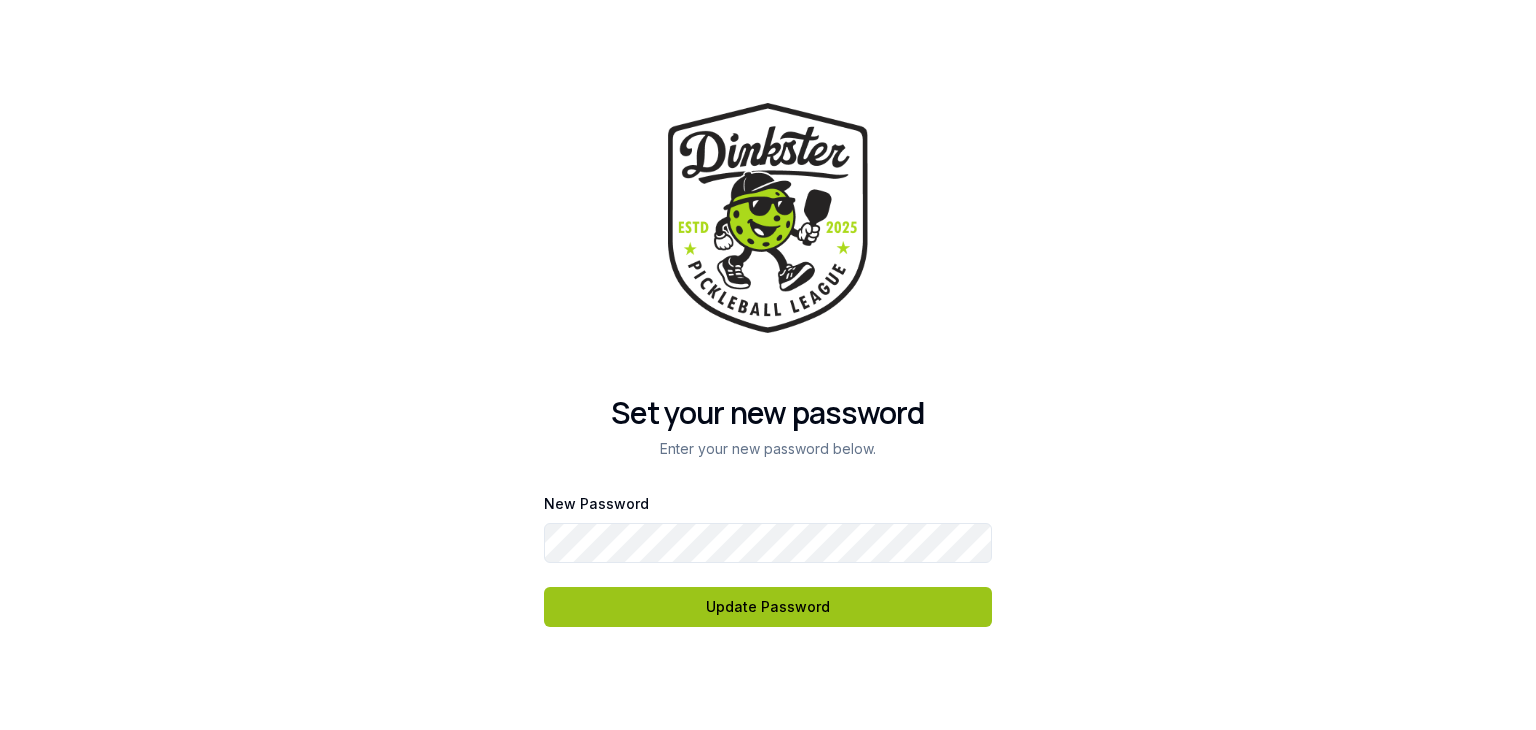 scroll, scrollTop: 0, scrollLeft: 0, axis: both 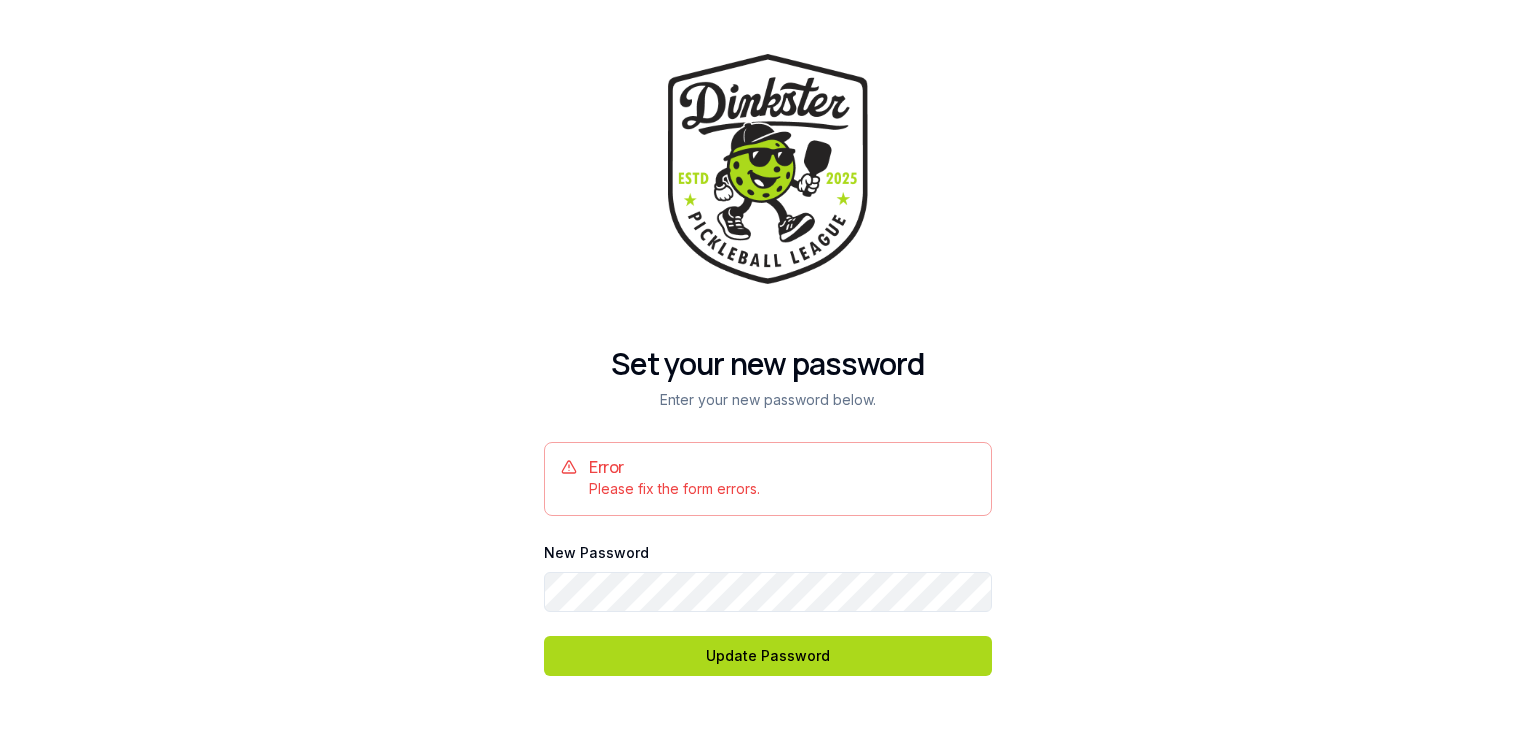 click on "Update Password" at bounding box center (768, 656) 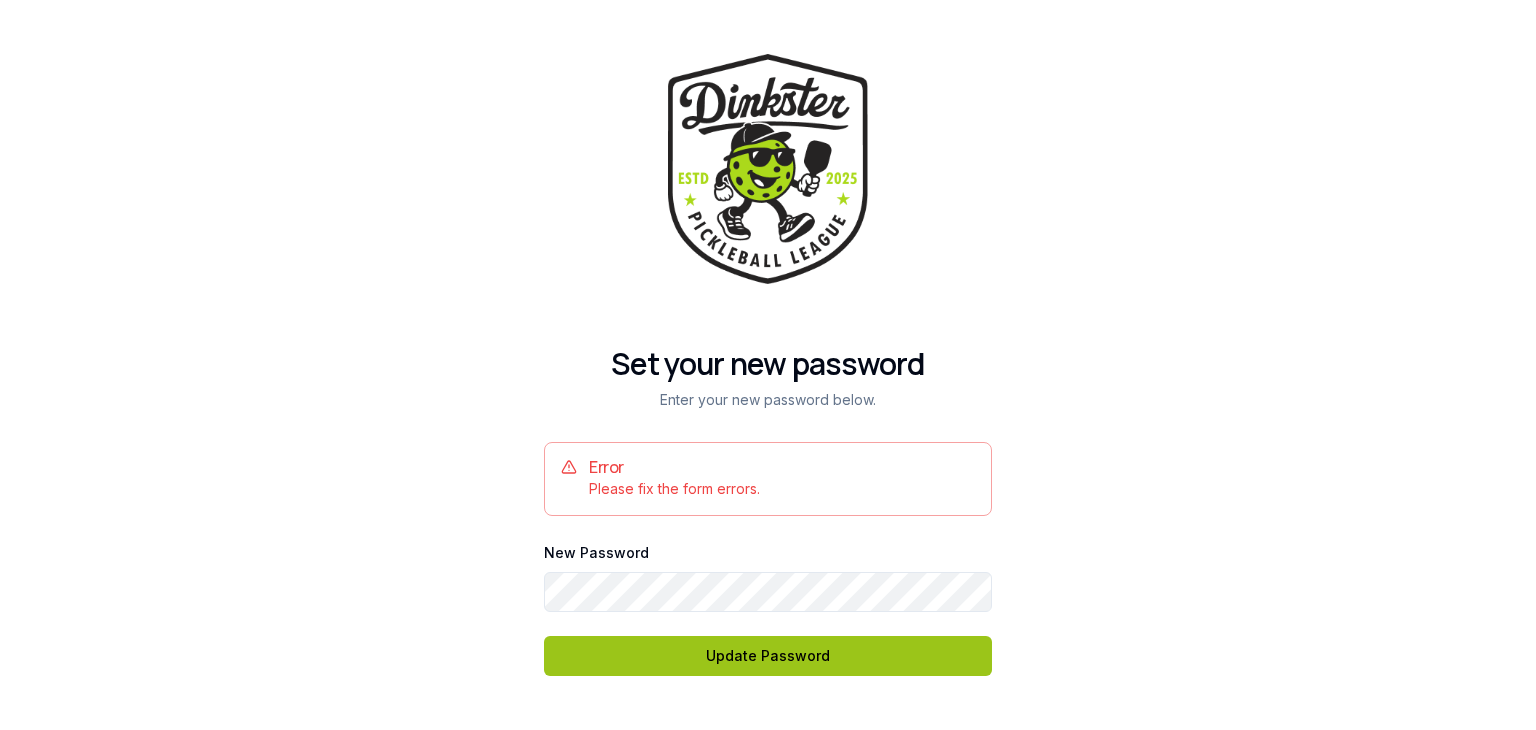 click on "Update Password" at bounding box center (768, 656) 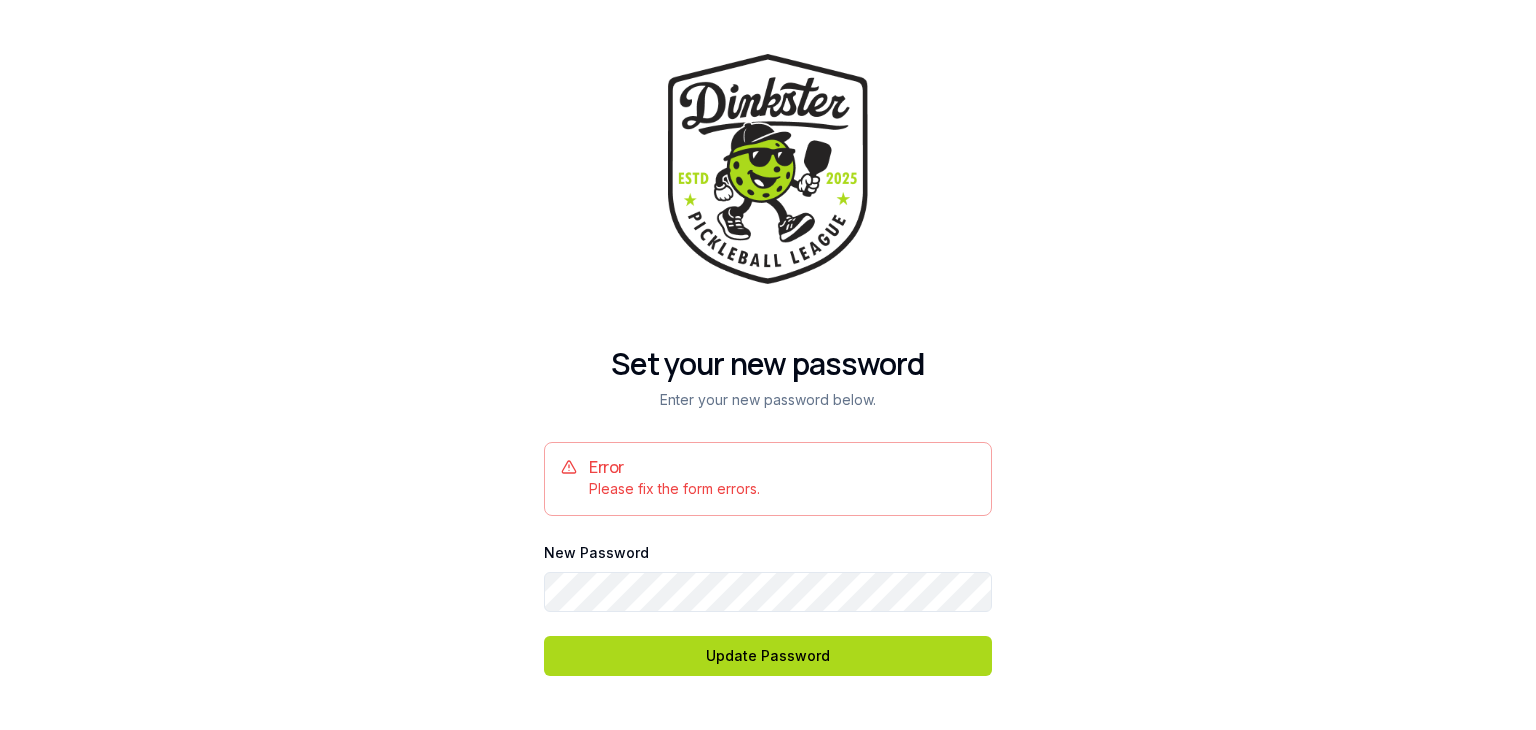 click on "Update Password" at bounding box center [768, 656] 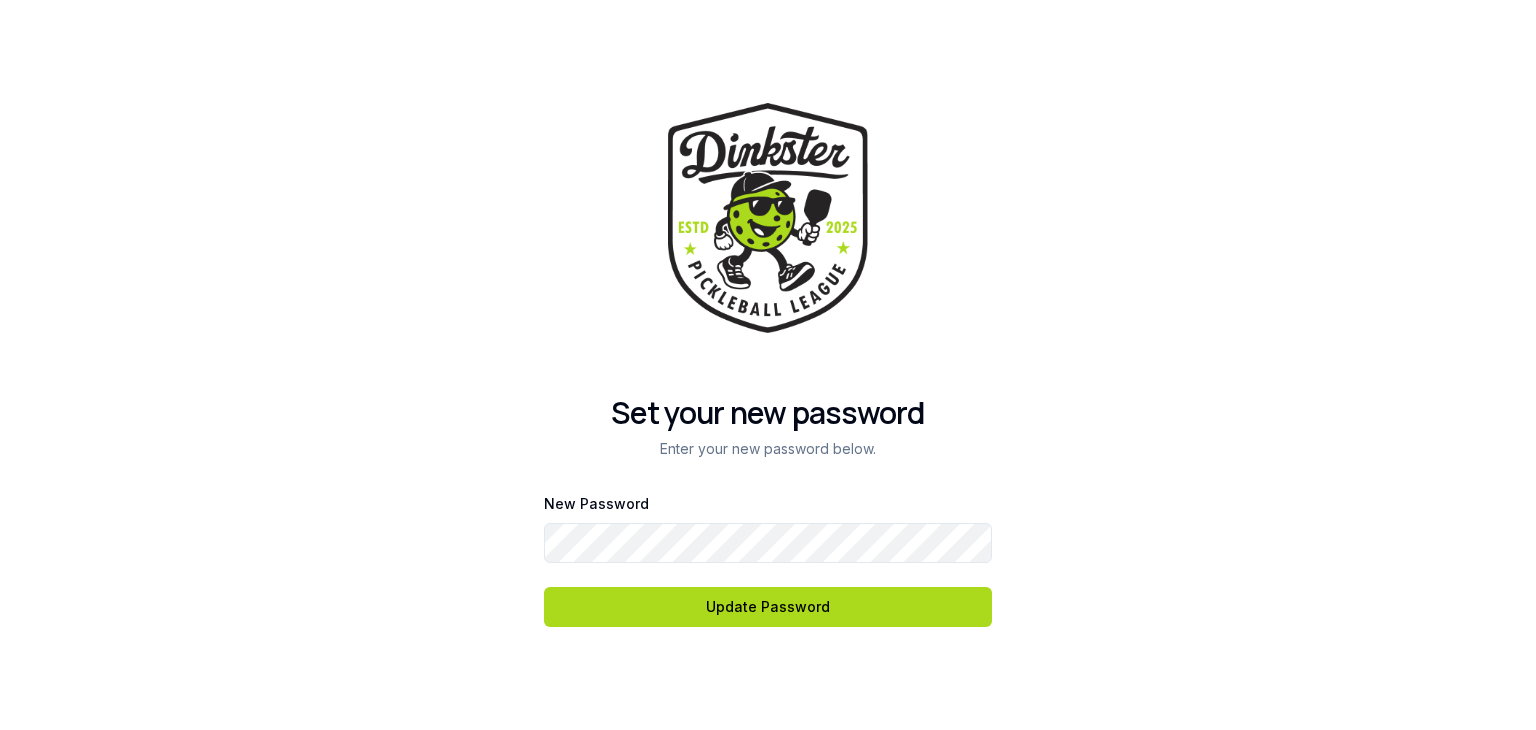 scroll, scrollTop: 0, scrollLeft: 0, axis: both 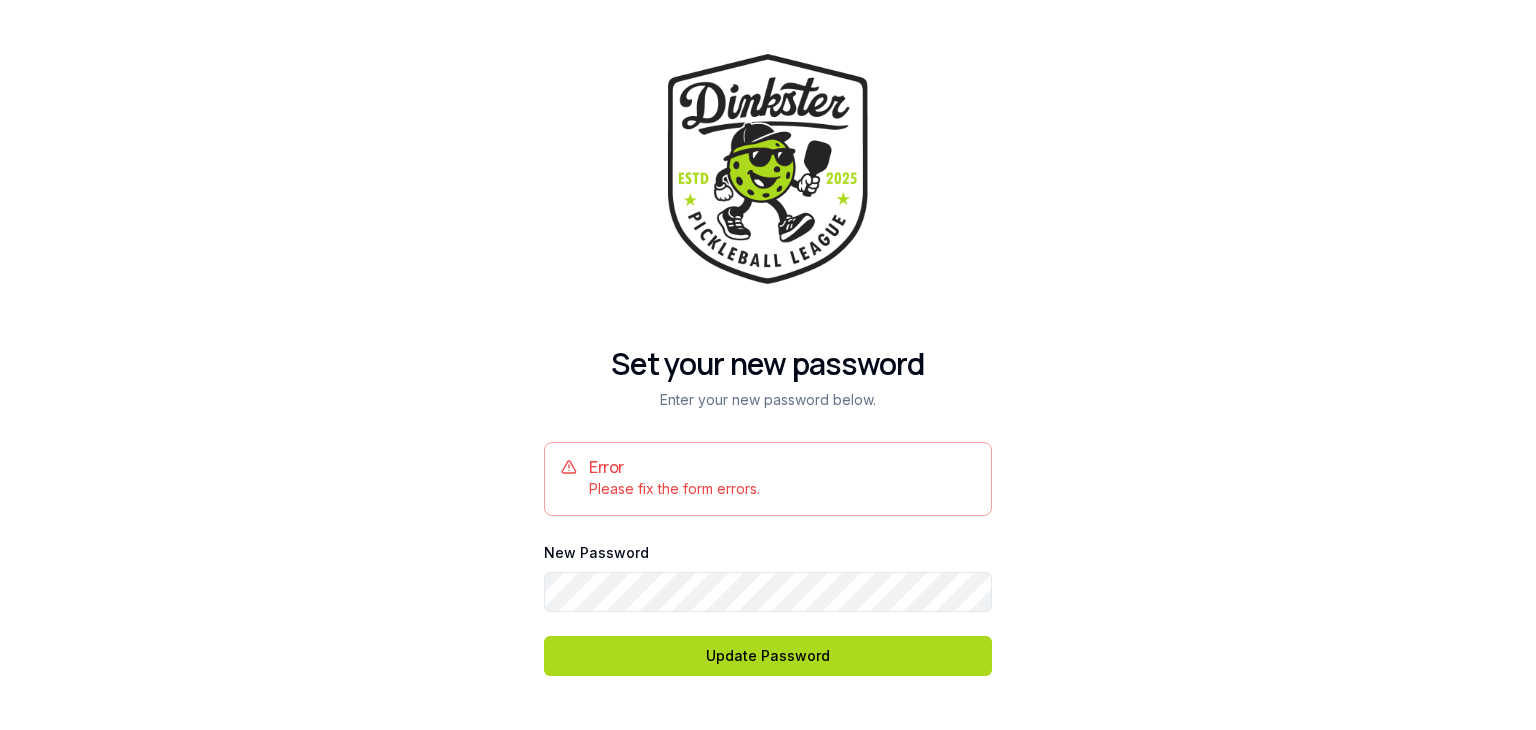 click on "Update Password" at bounding box center [768, 656] 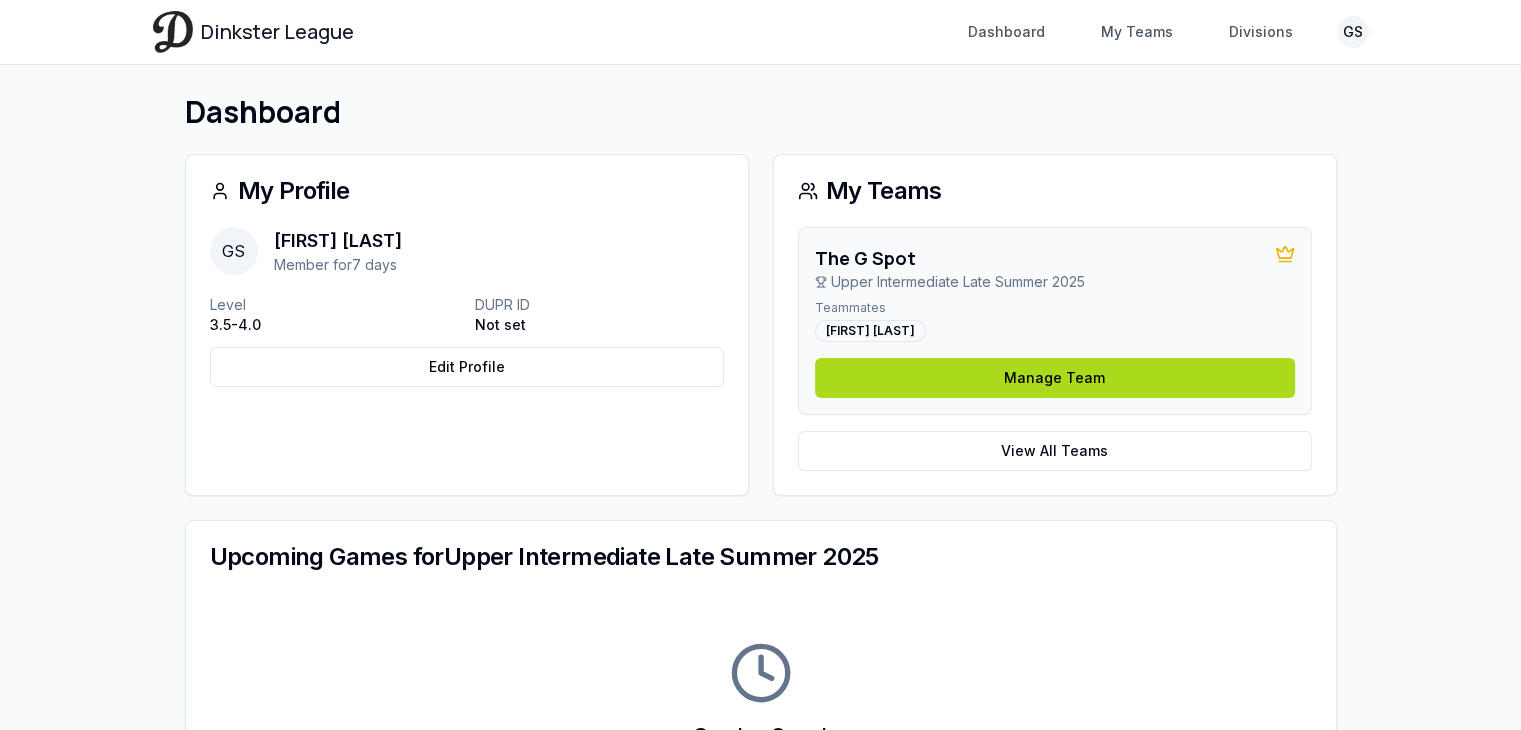 scroll, scrollTop: 0, scrollLeft: 0, axis: both 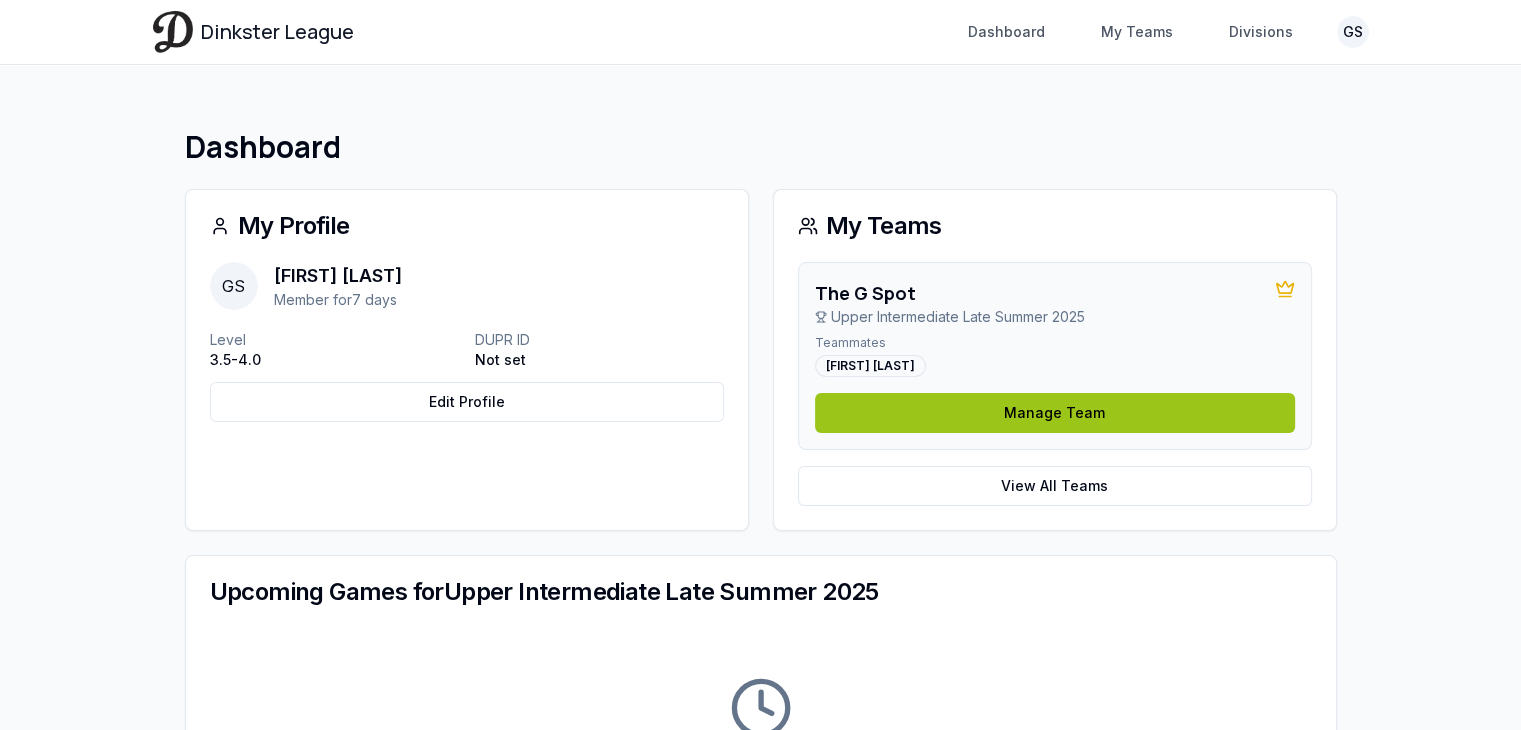 click on "Manage Team" at bounding box center (1055, 413) 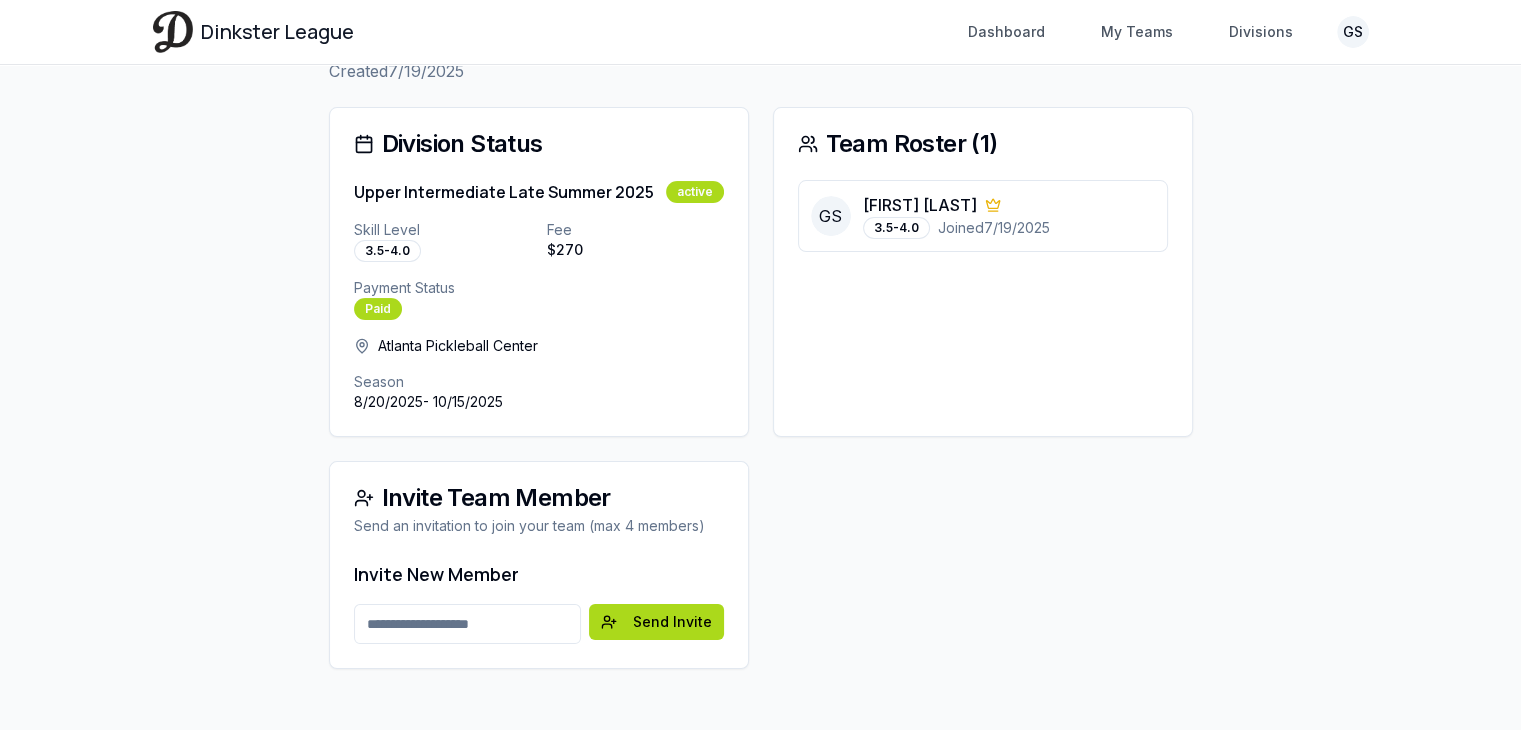 scroll, scrollTop: 152, scrollLeft: 0, axis: vertical 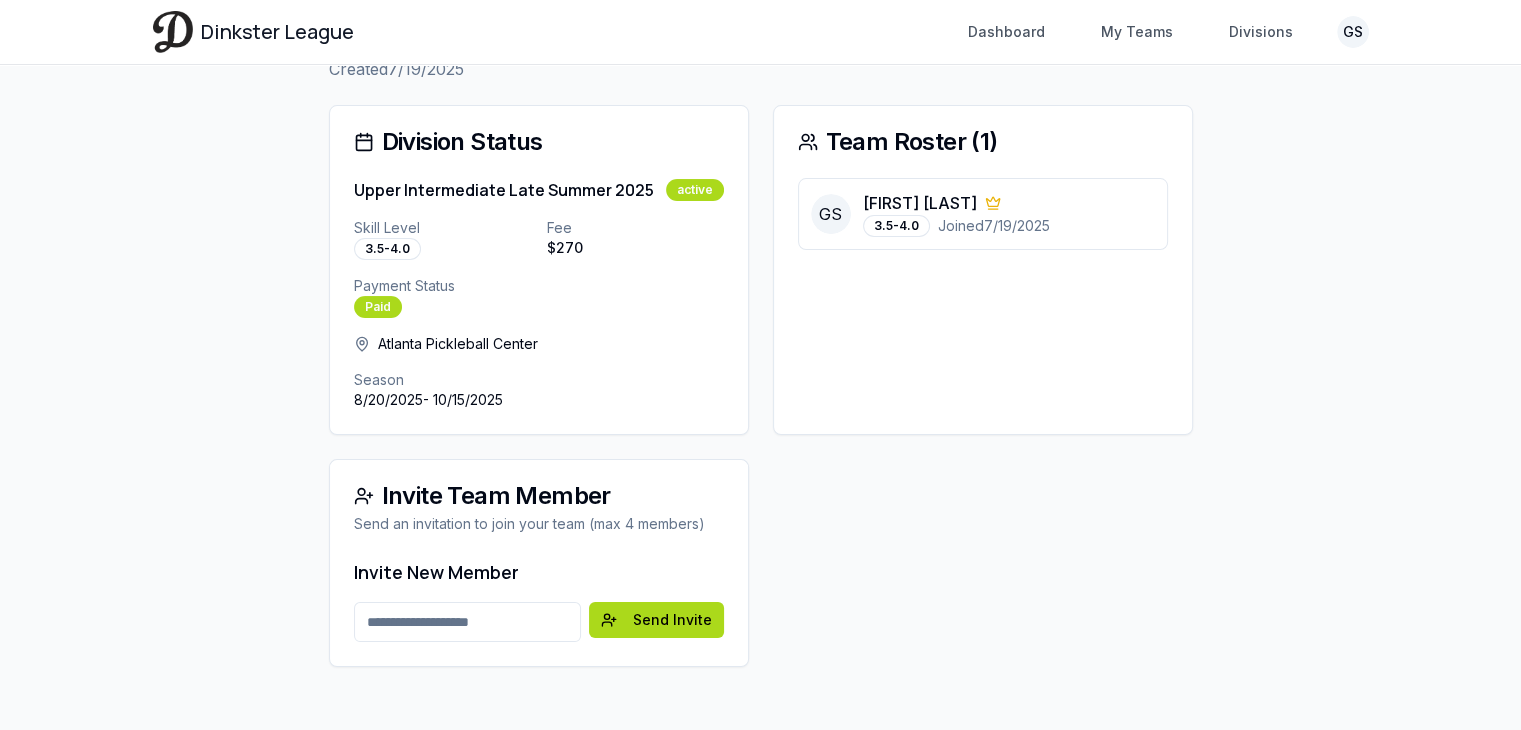 click on "Email address" at bounding box center [467, 622] 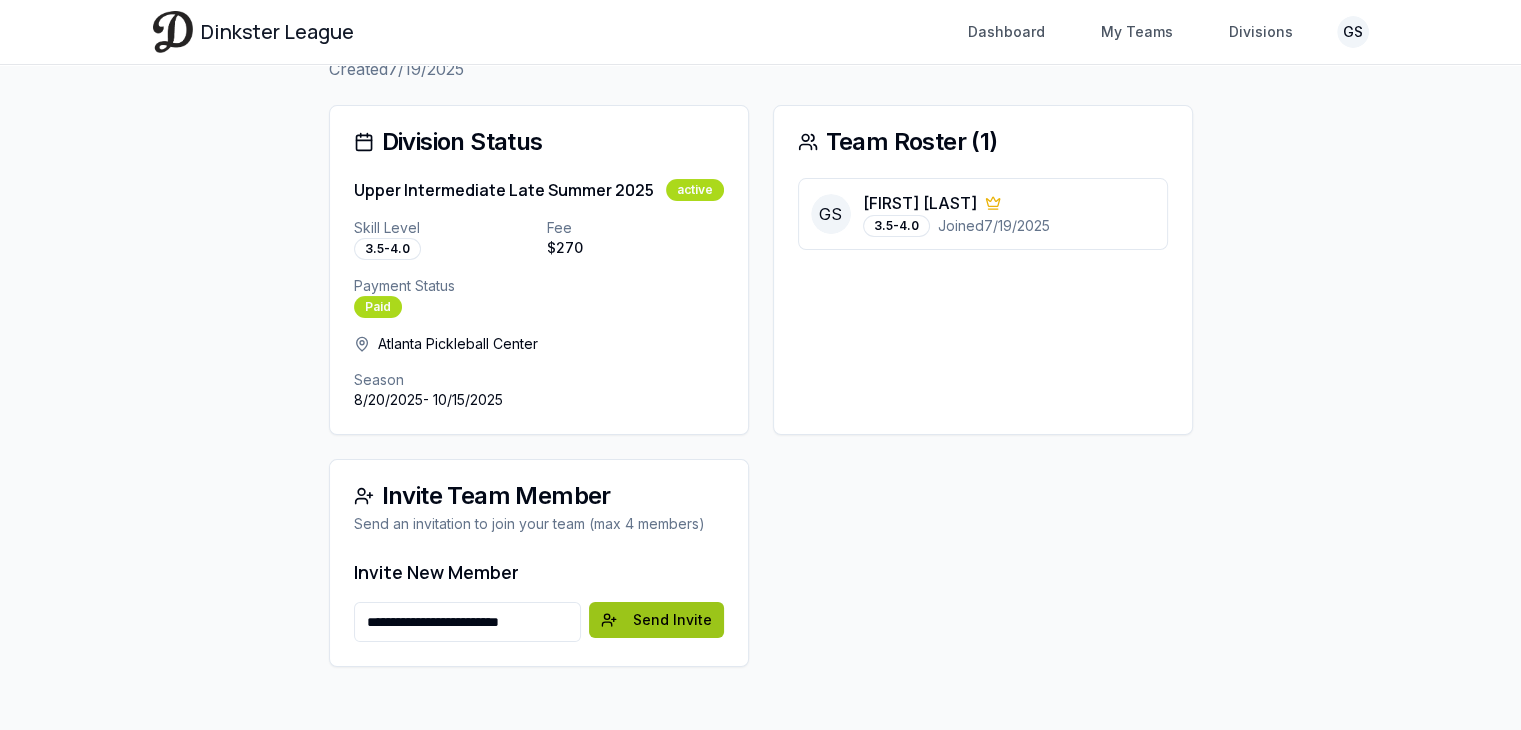 type on "**********" 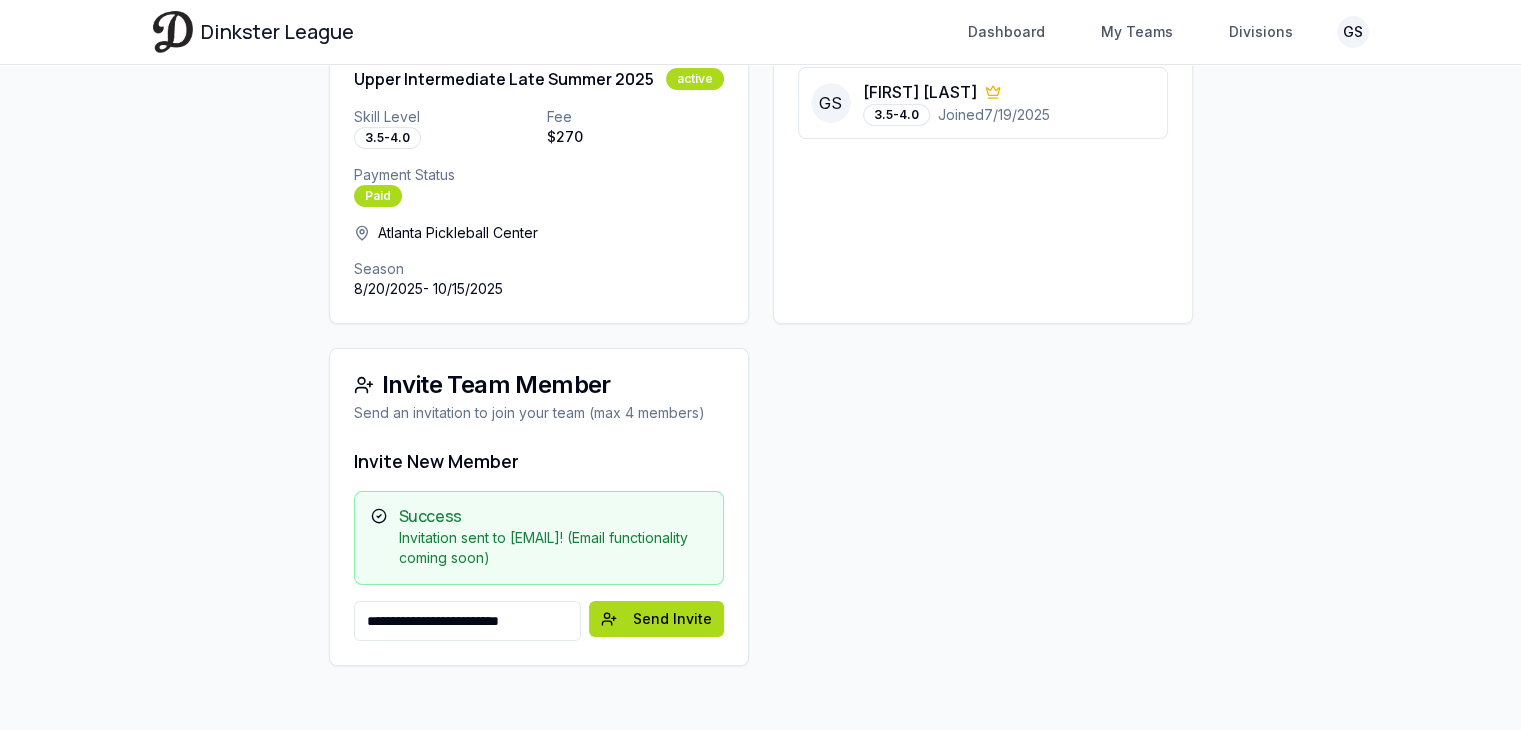 scroll, scrollTop: 282, scrollLeft: 0, axis: vertical 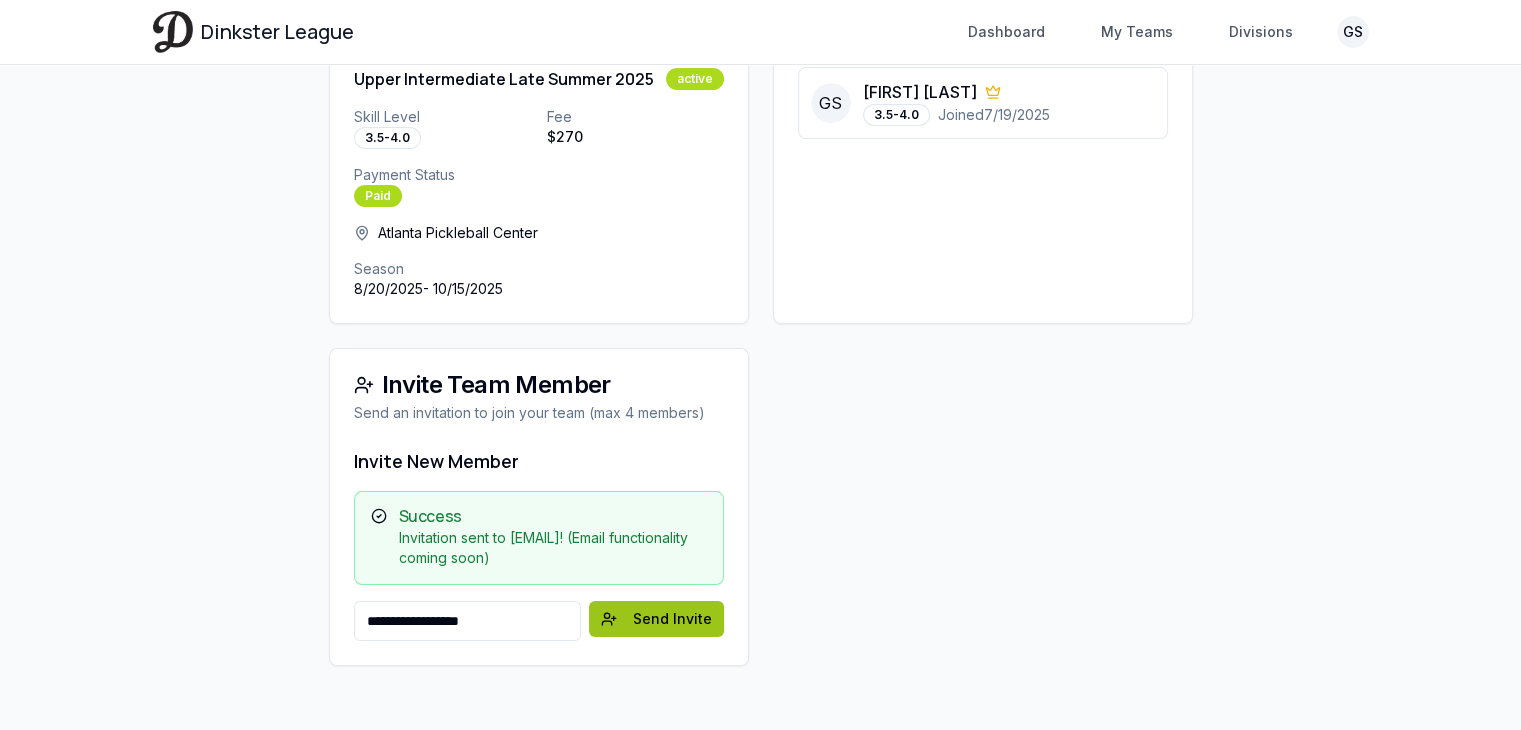 type on "**********" 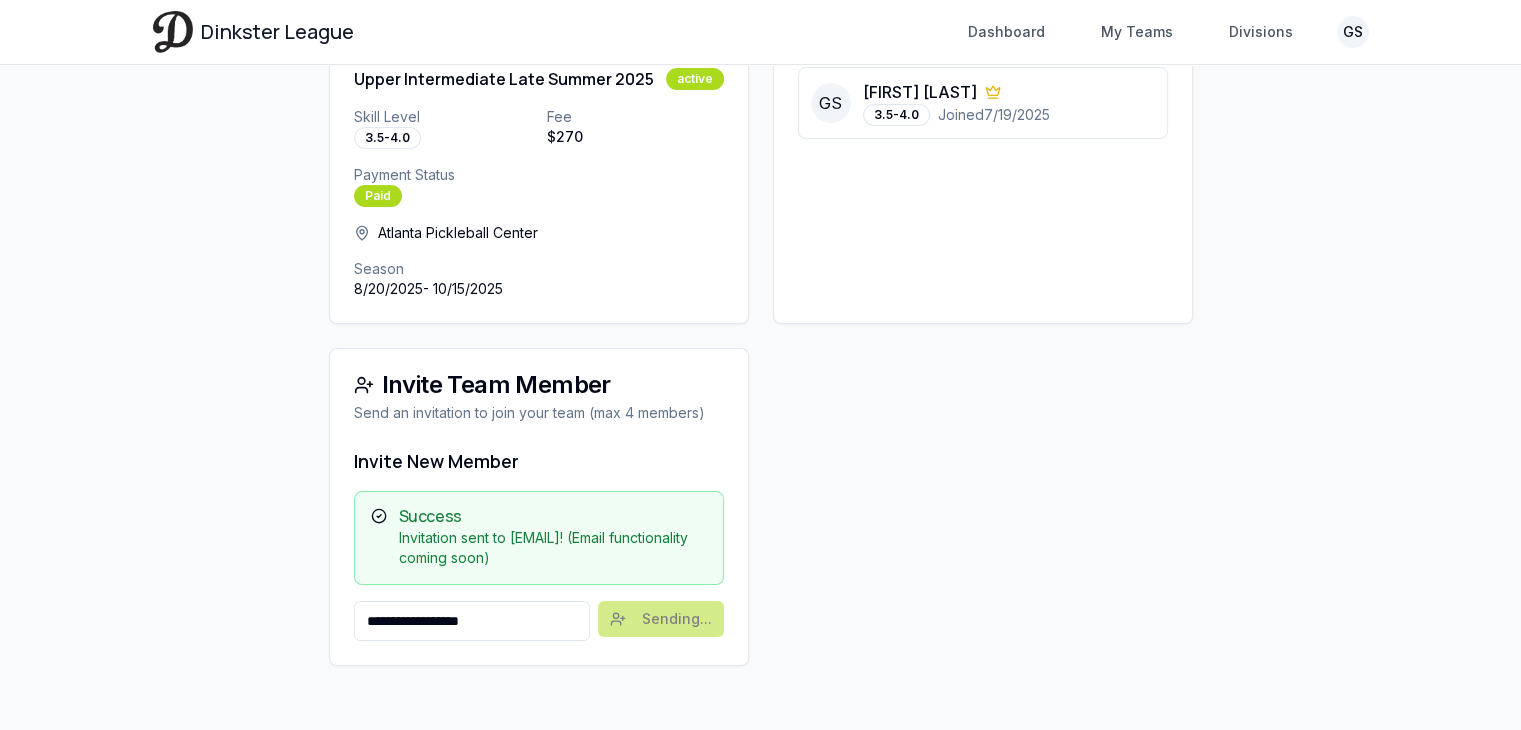 scroll, scrollTop: 262, scrollLeft: 0, axis: vertical 